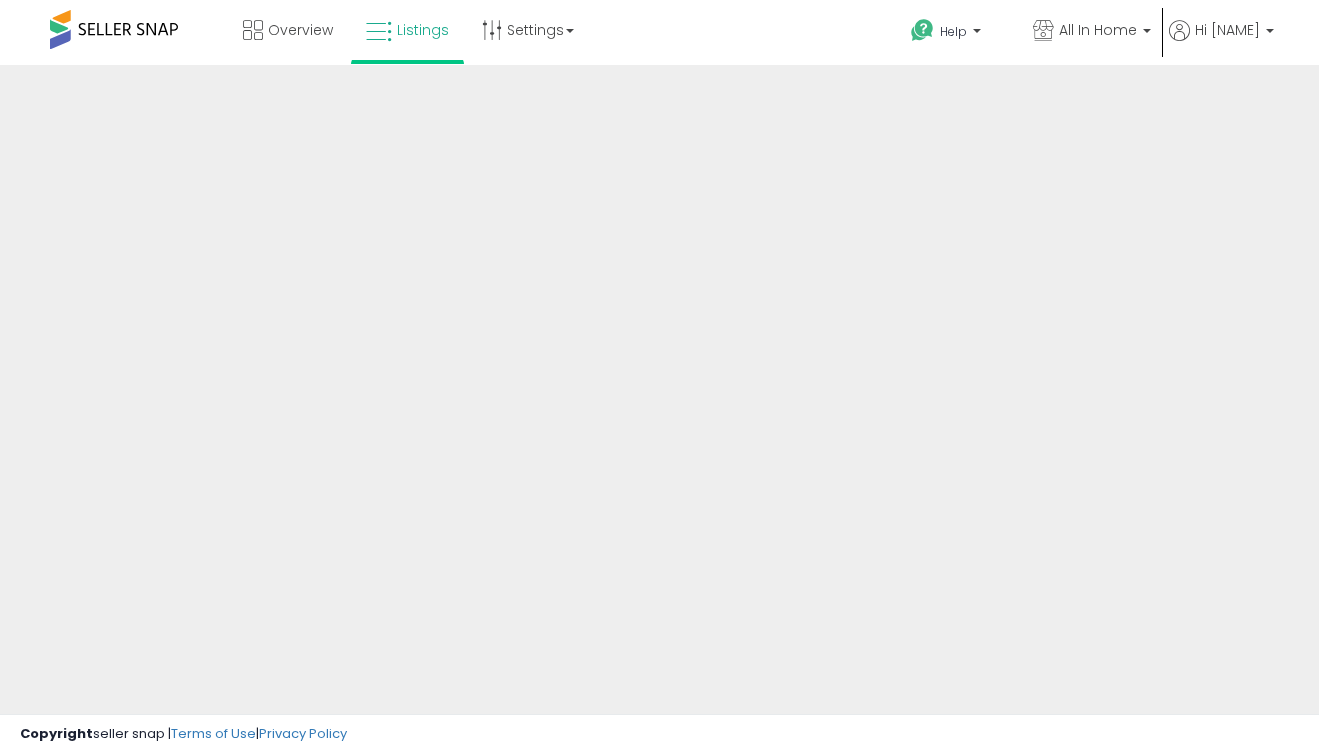 scroll, scrollTop: 0, scrollLeft: 0, axis: both 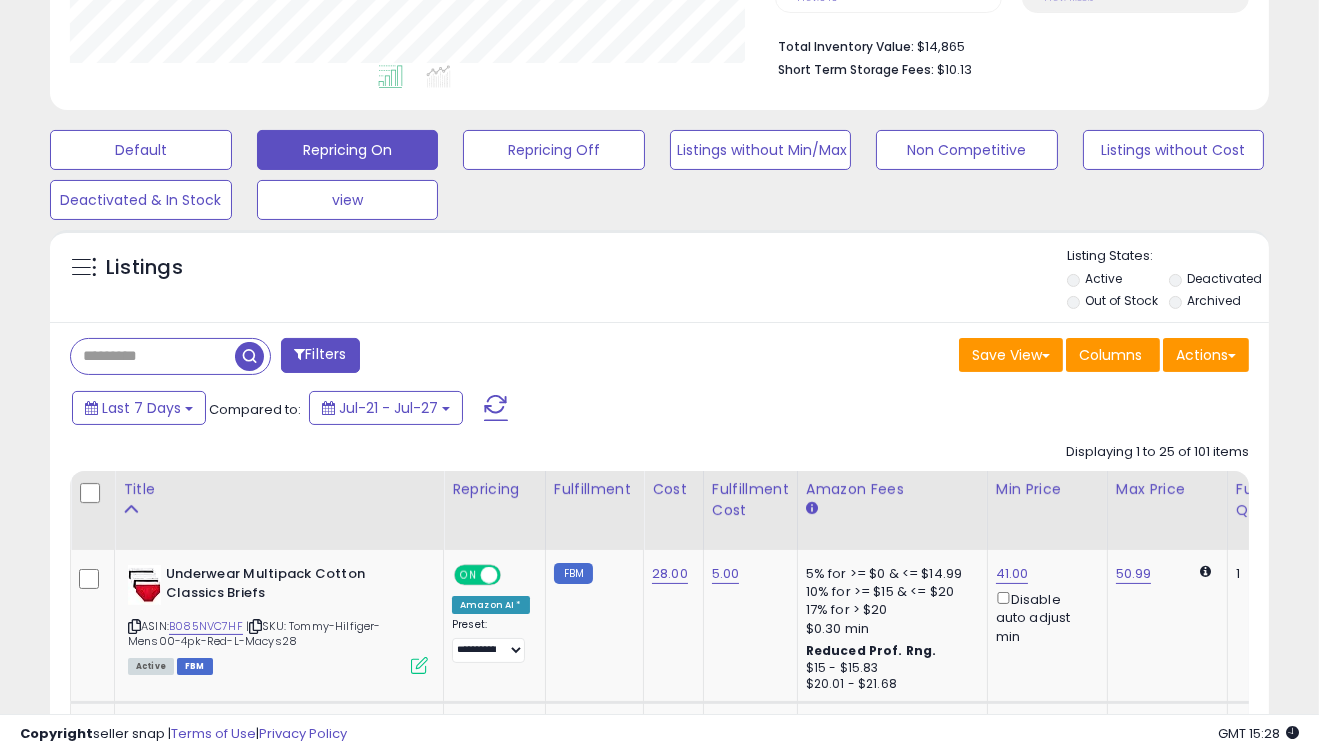 click at bounding box center [153, 356] 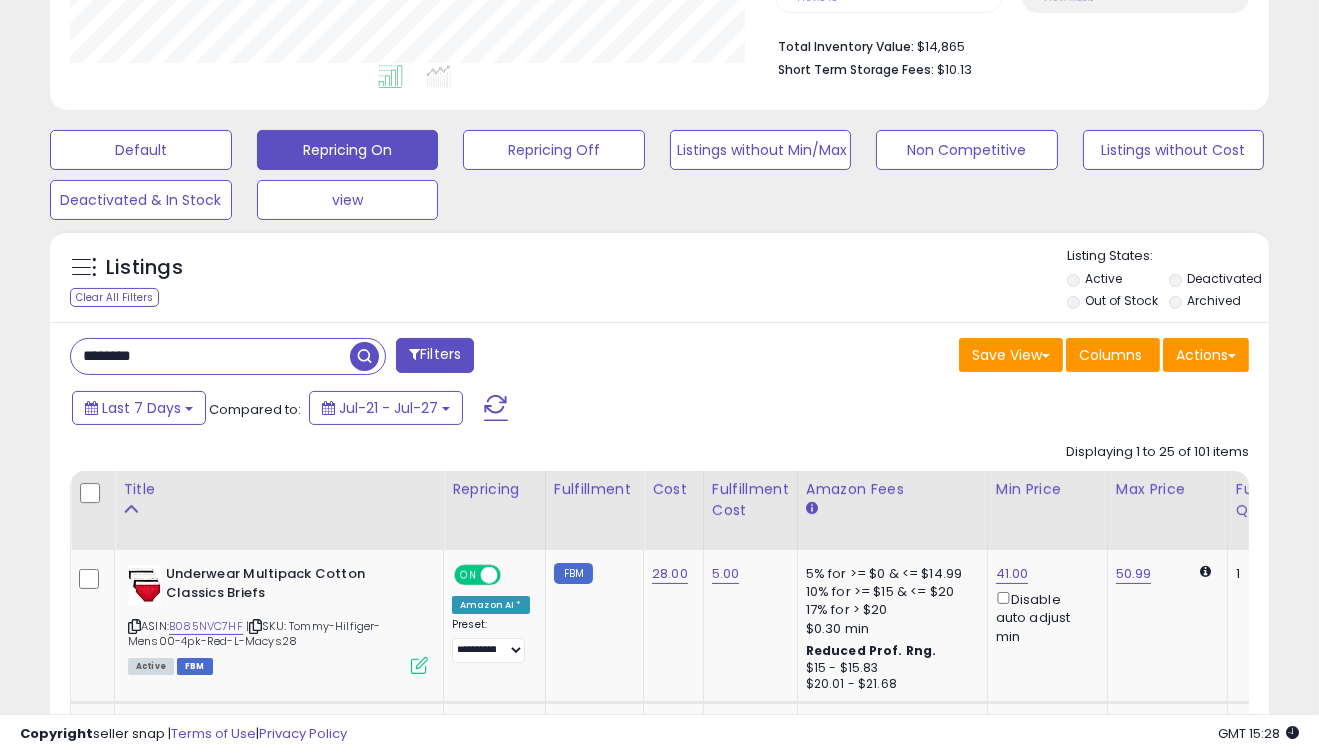 type on "********" 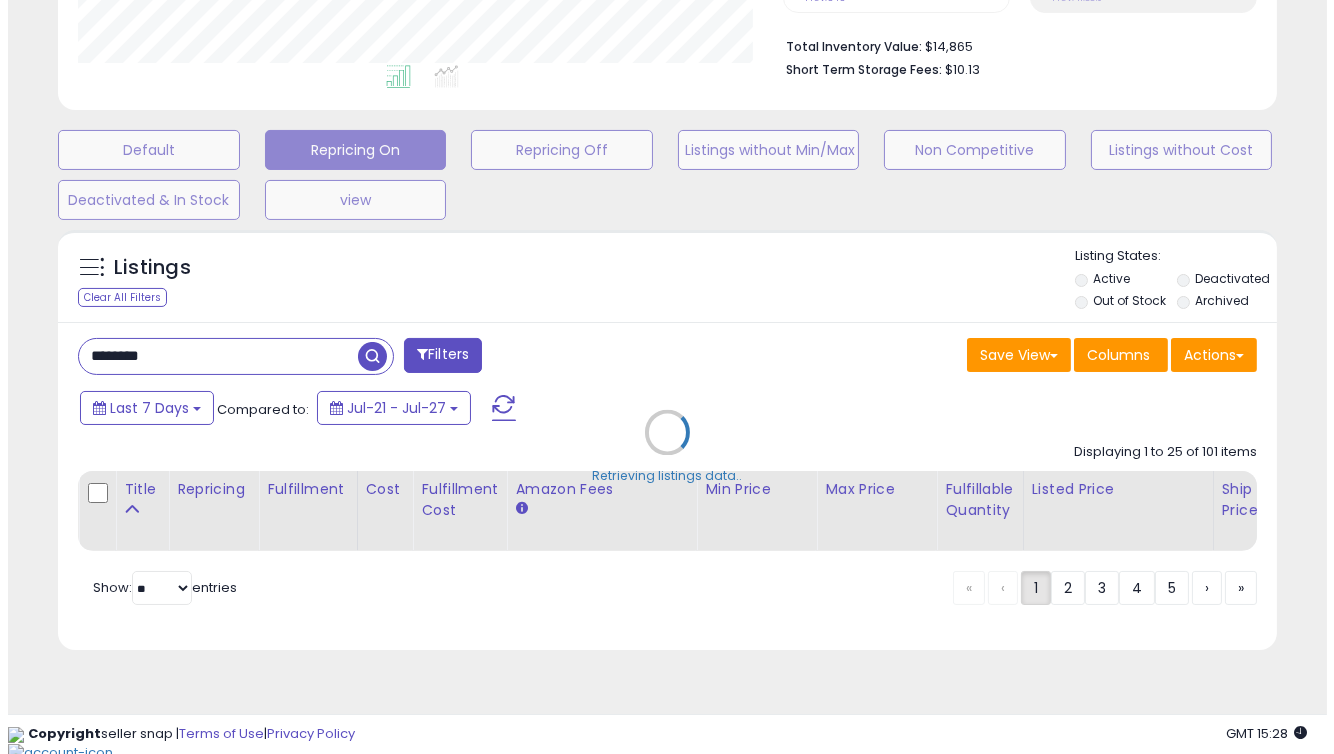 scroll, scrollTop: 485, scrollLeft: 0, axis: vertical 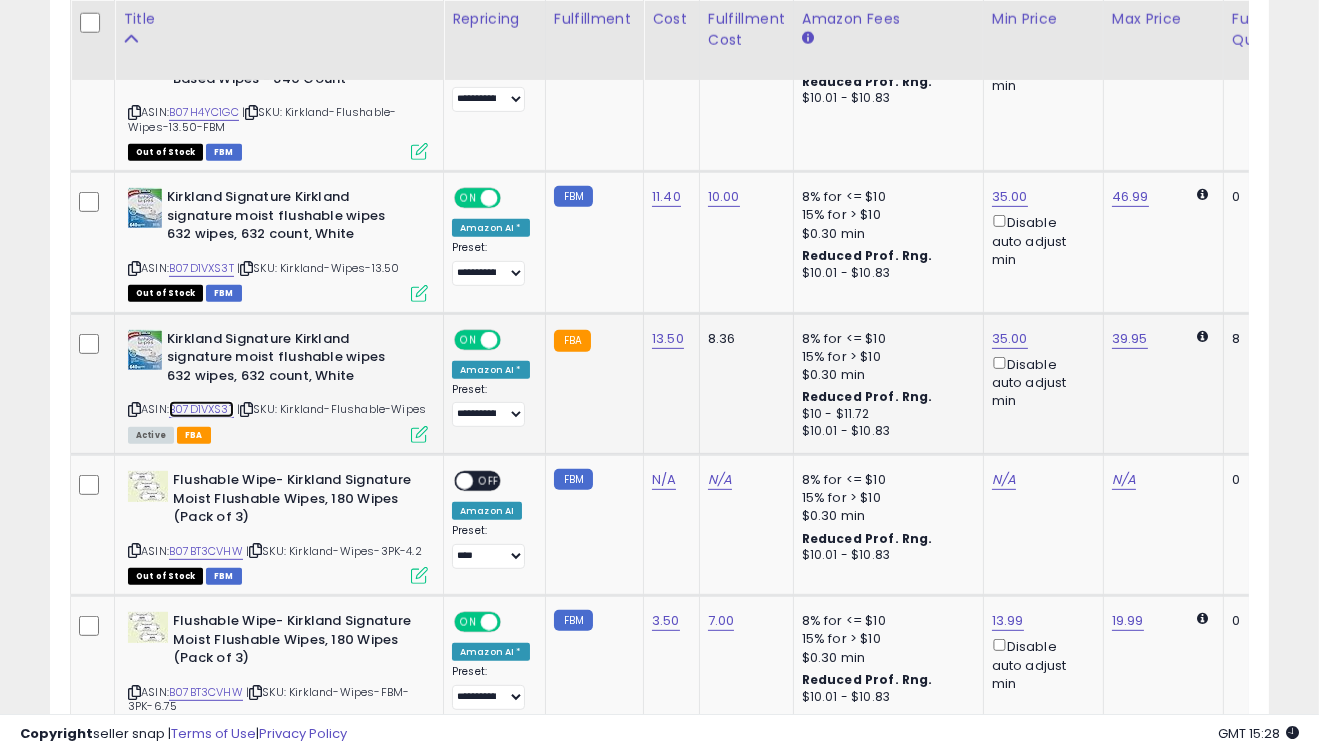 click on "B07D1VXS3T" at bounding box center (201, 409) 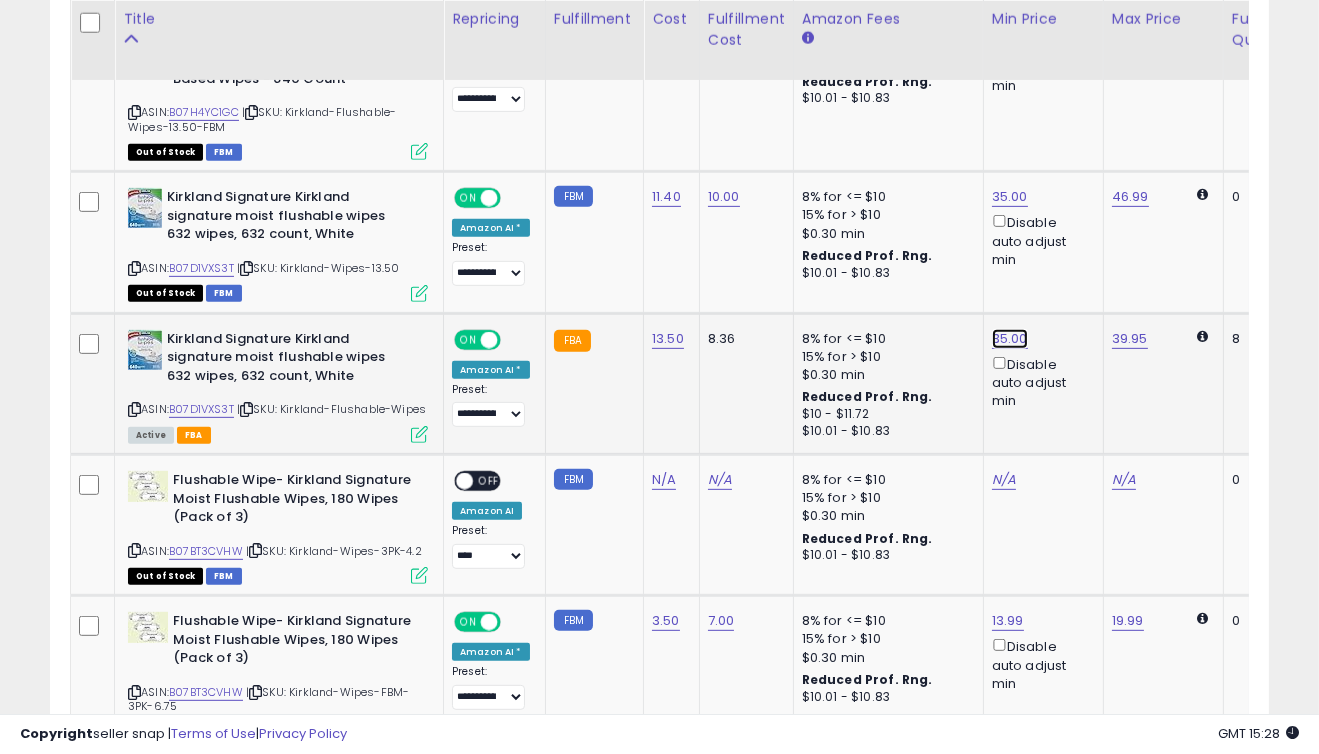 click on "35.00" at bounding box center [1004, -411] 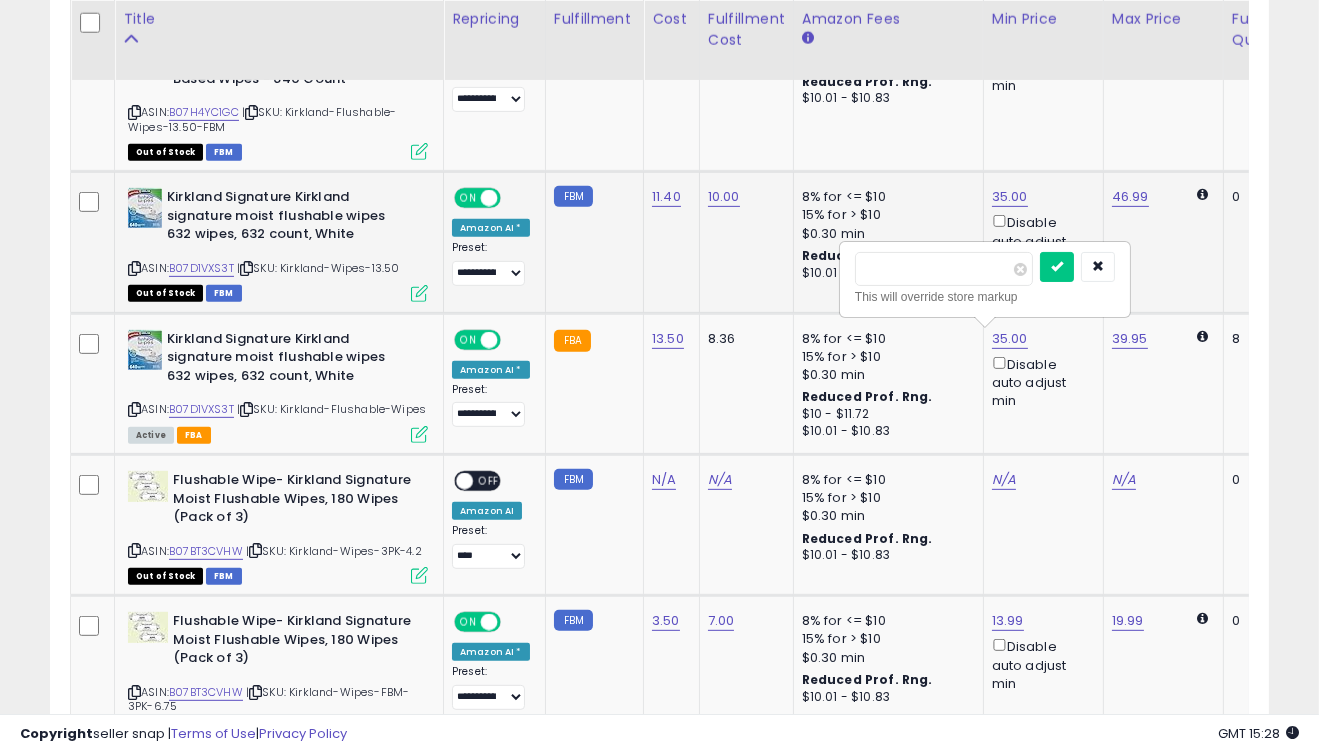 drag, startPoint x: 977, startPoint y: 273, endPoint x: 719, endPoint y: 229, distance: 261.72504 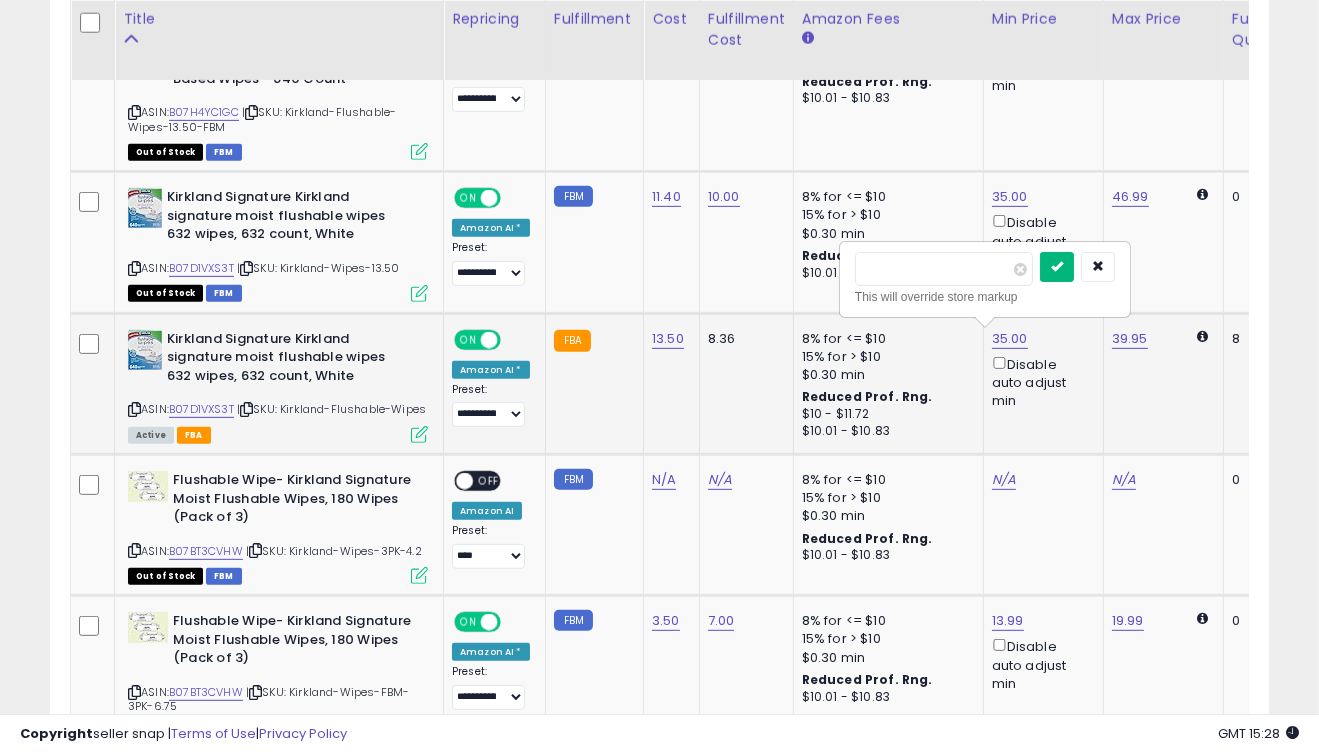 type on "*****" 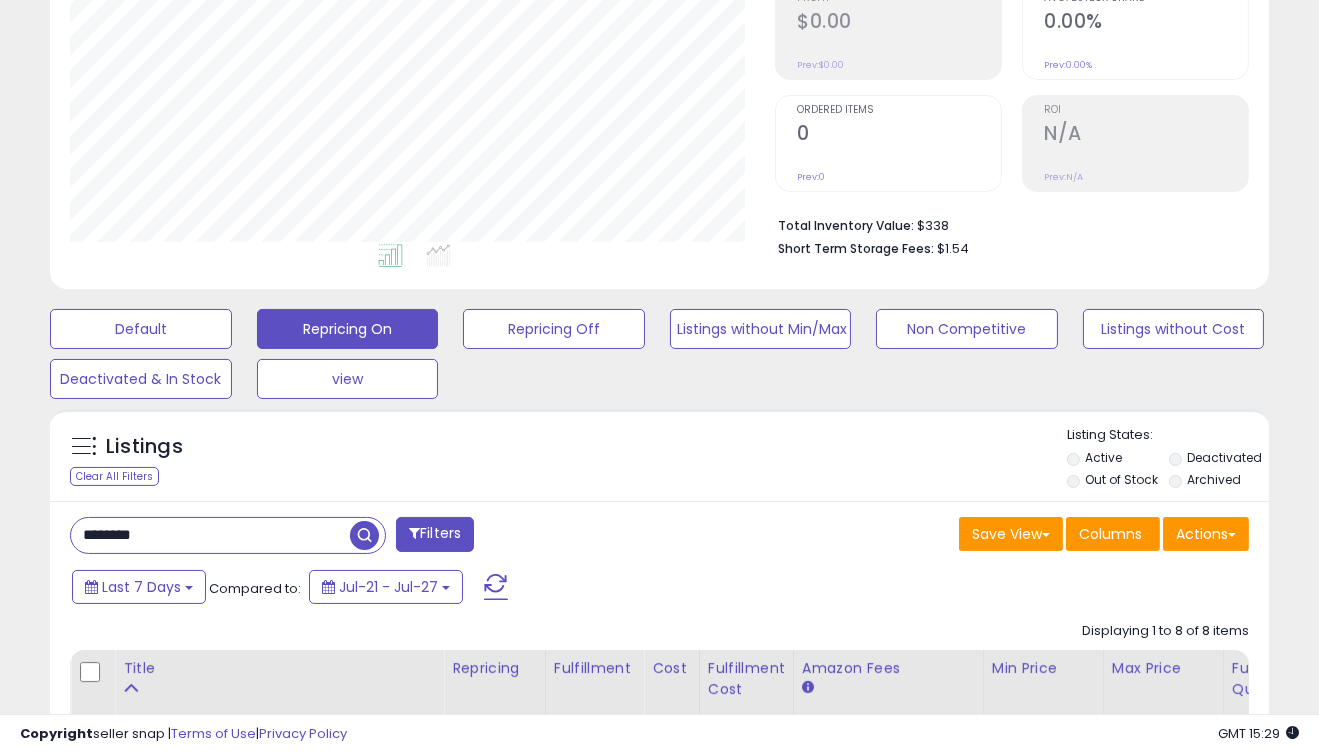 scroll, scrollTop: 319, scrollLeft: 0, axis: vertical 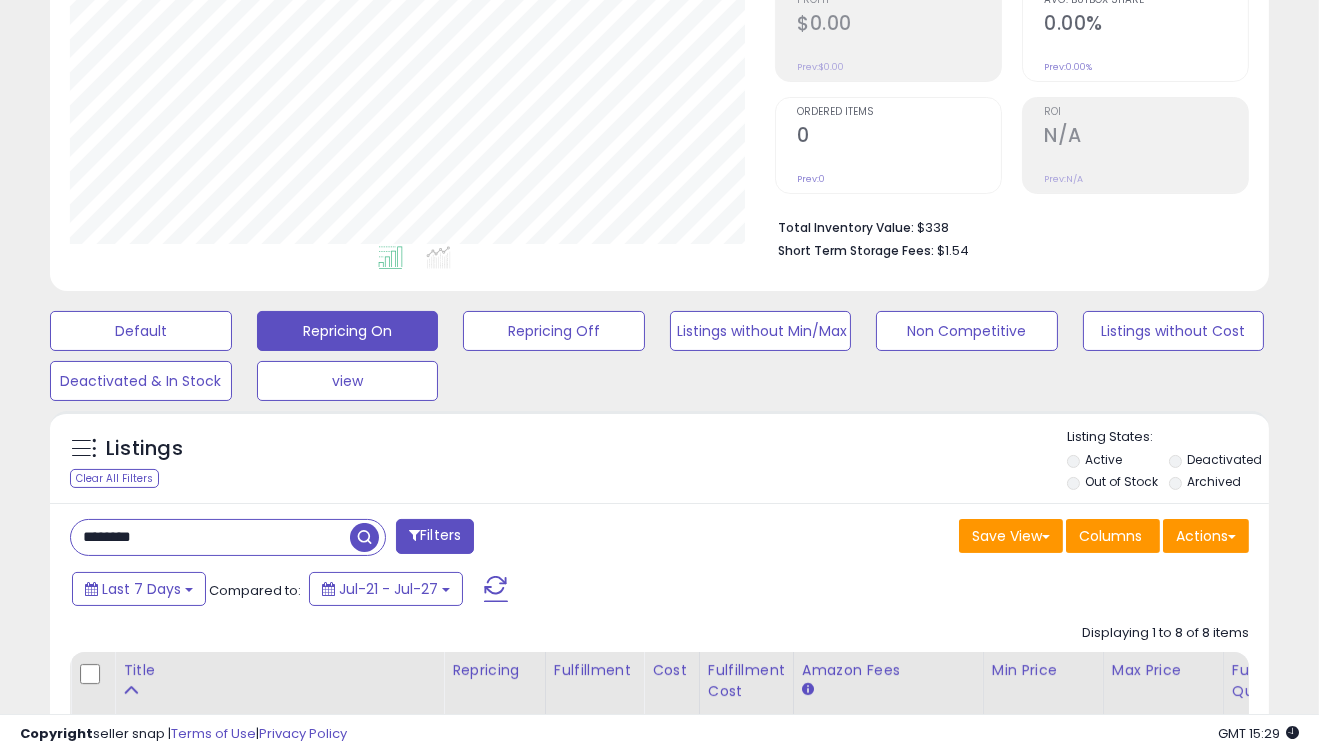 drag, startPoint x: 214, startPoint y: 548, endPoint x: 0, endPoint y: 513, distance: 216.84326 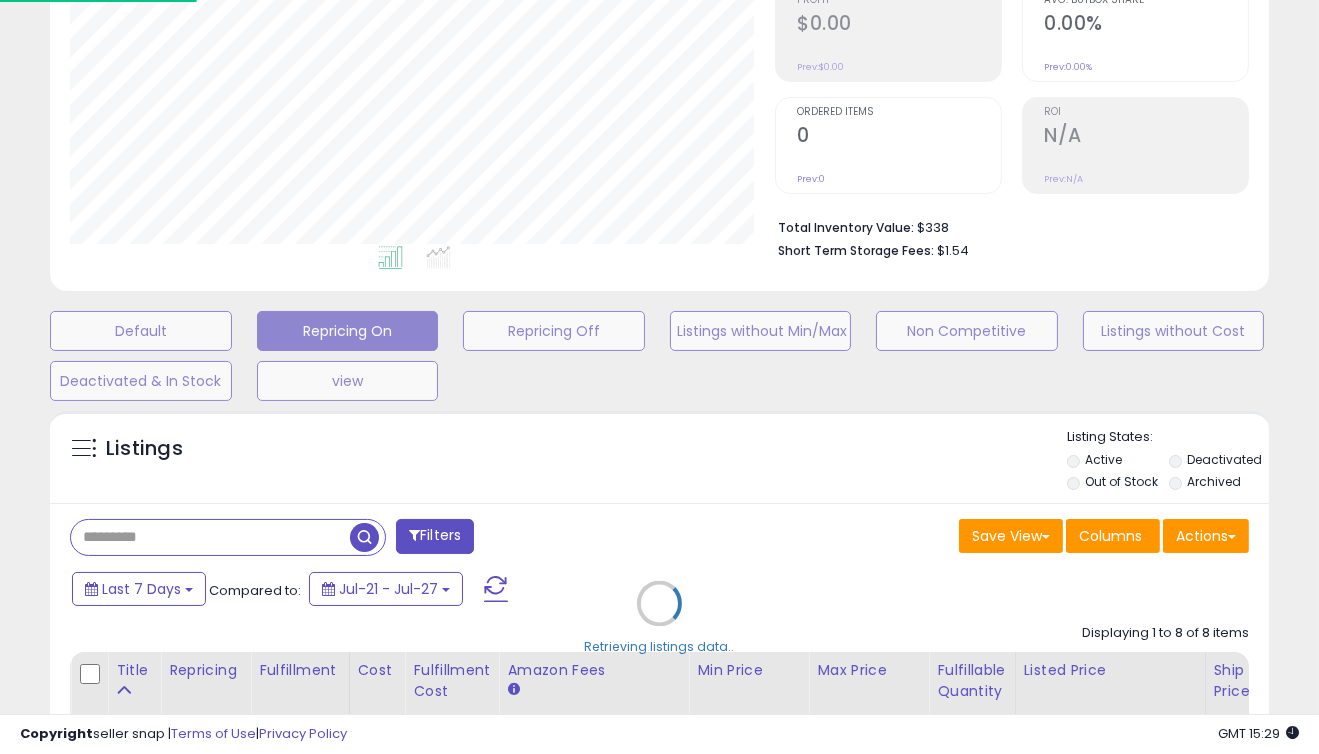 scroll, scrollTop: 999589, scrollLeft: 999285, axis: both 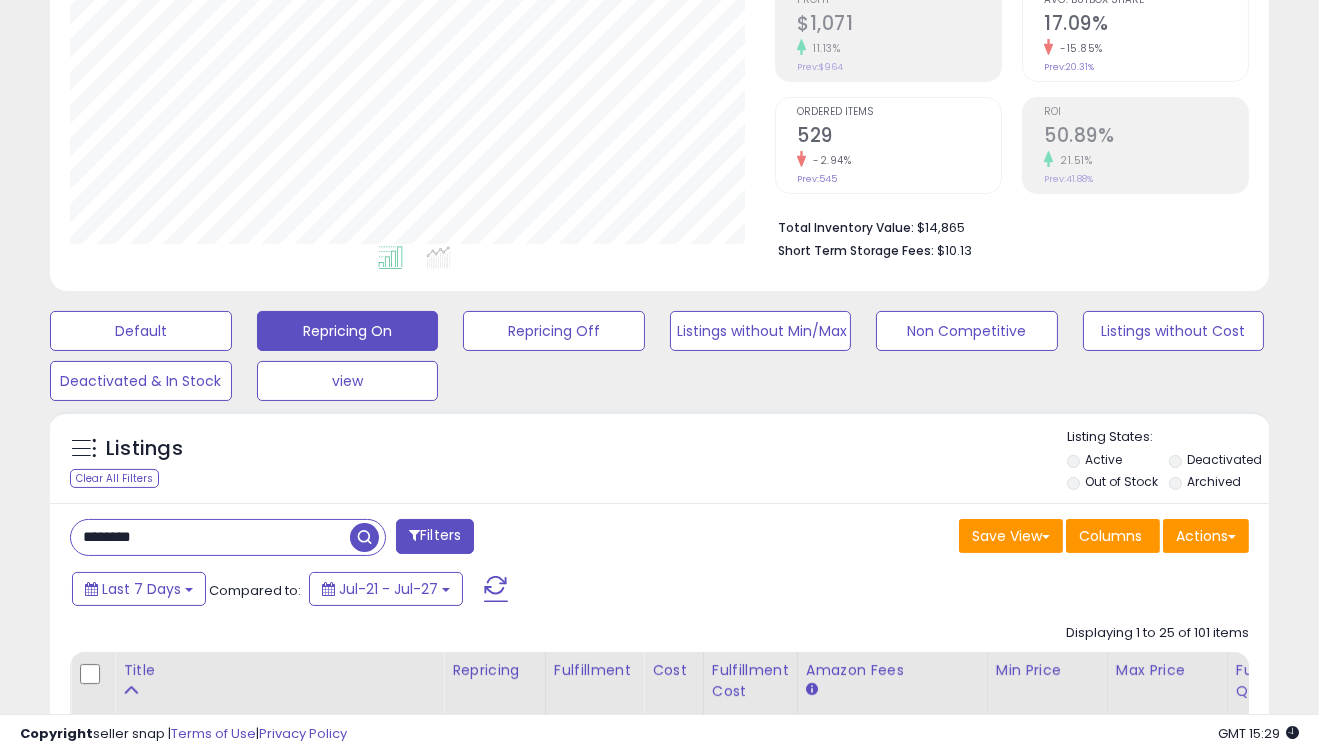 type on "********" 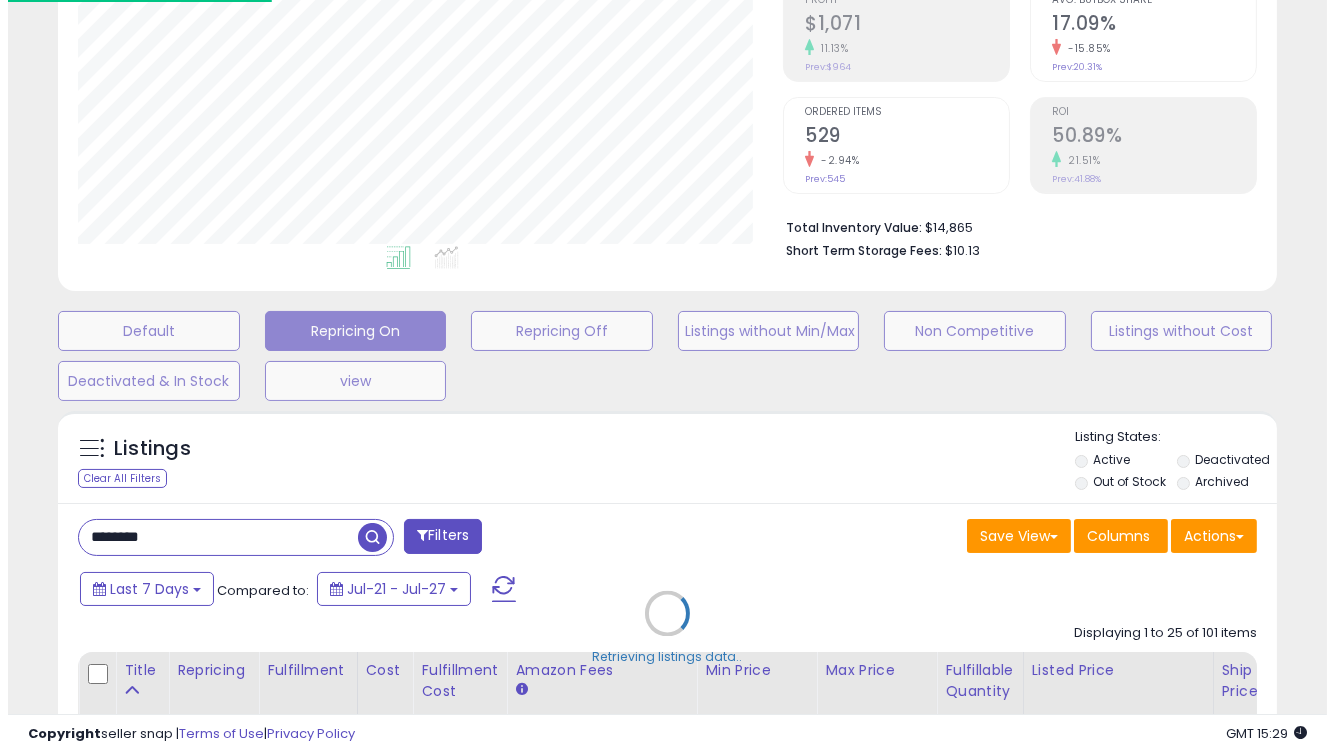 scroll, scrollTop: 999589, scrollLeft: 999285, axis: both 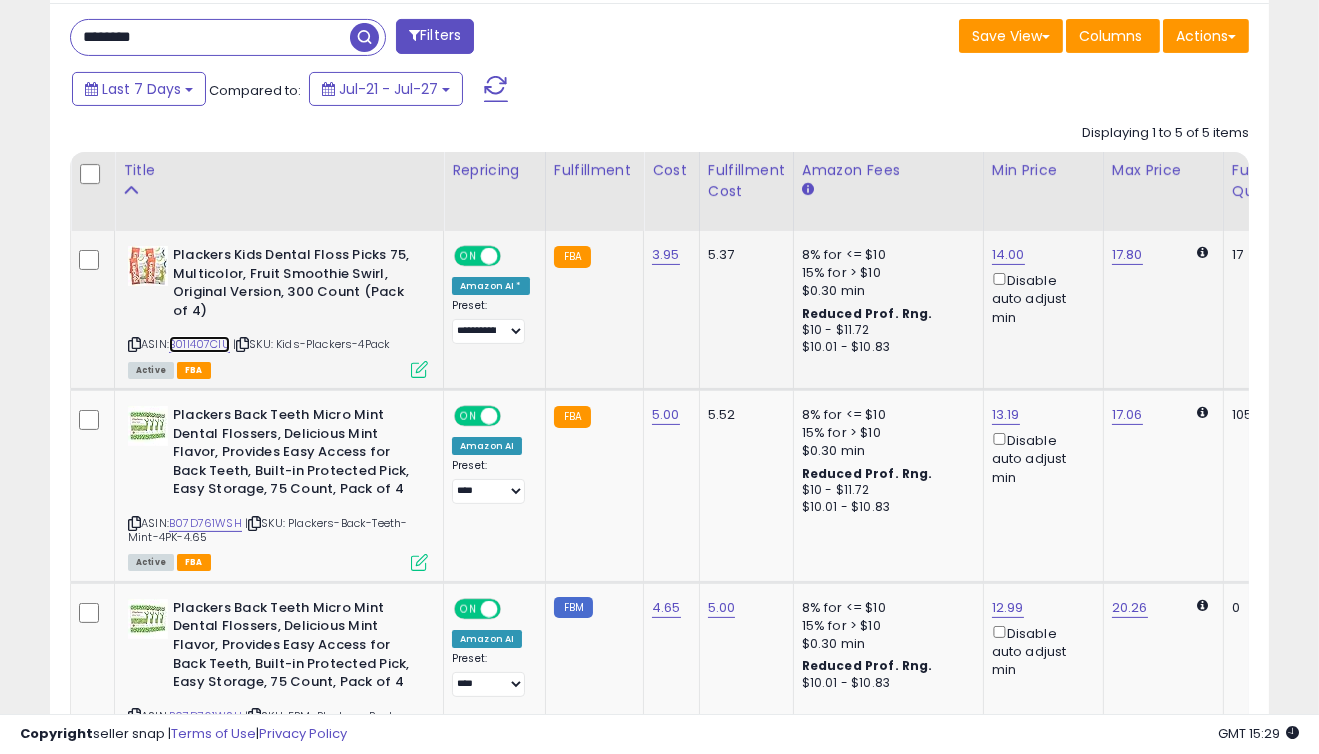 click on "B01I407CIU" at bounding box center [199, 344] 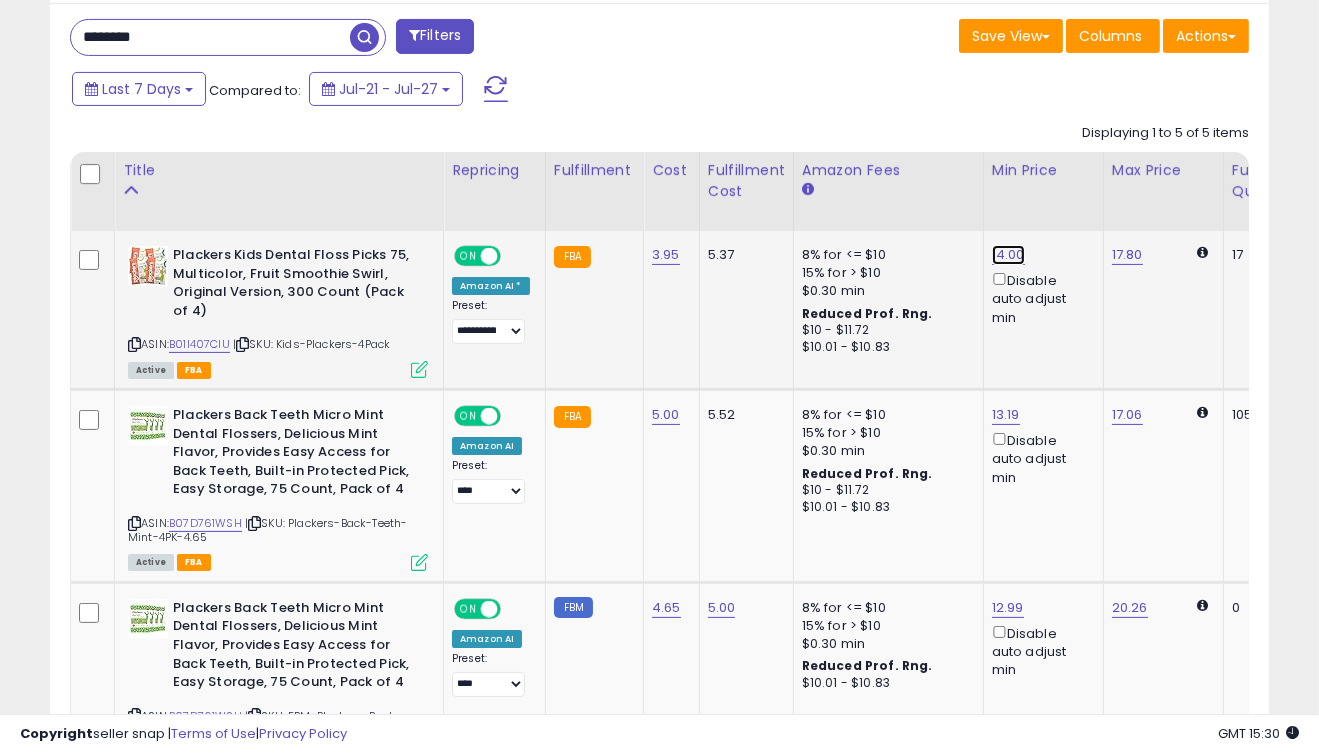 click on "14.00" at bounding box center [1008, 255] 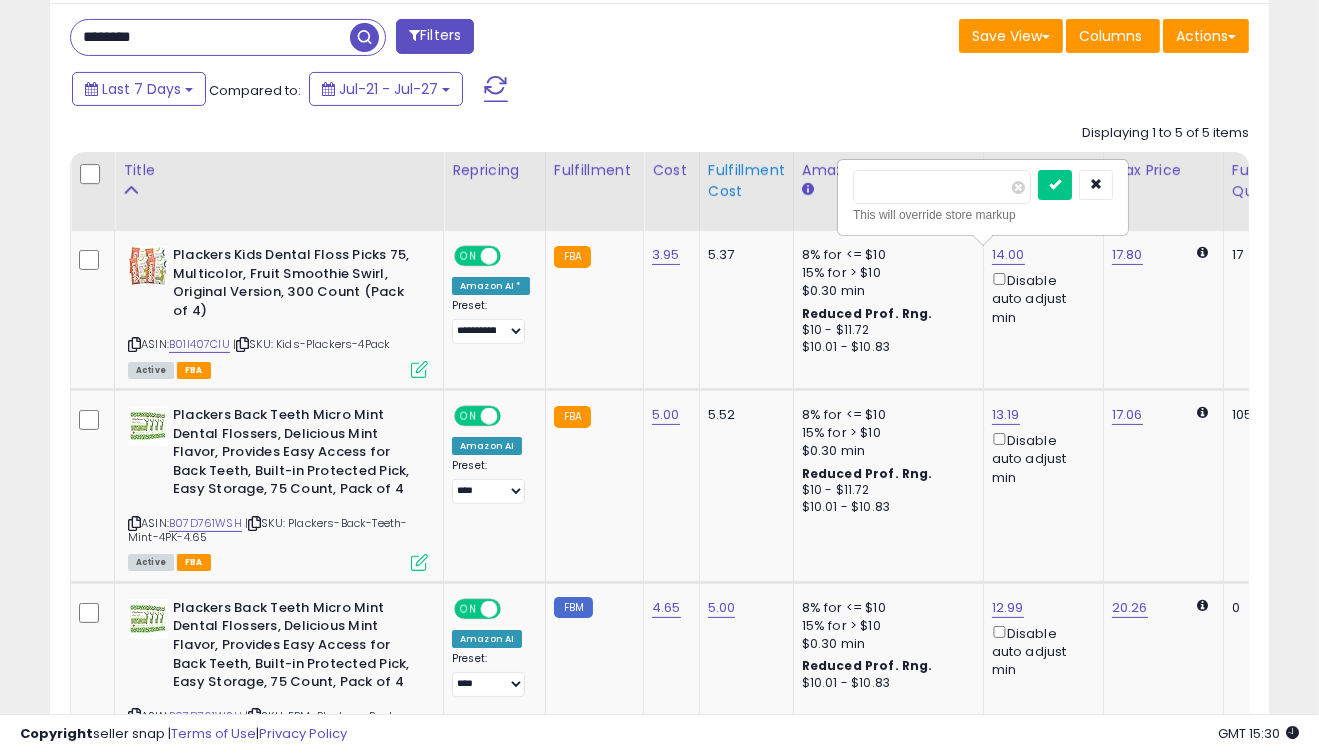 drag, startPoint x: 884, startPoint y: 181, endPoint x: 777, endPoint y: 179, distance: 107.01869 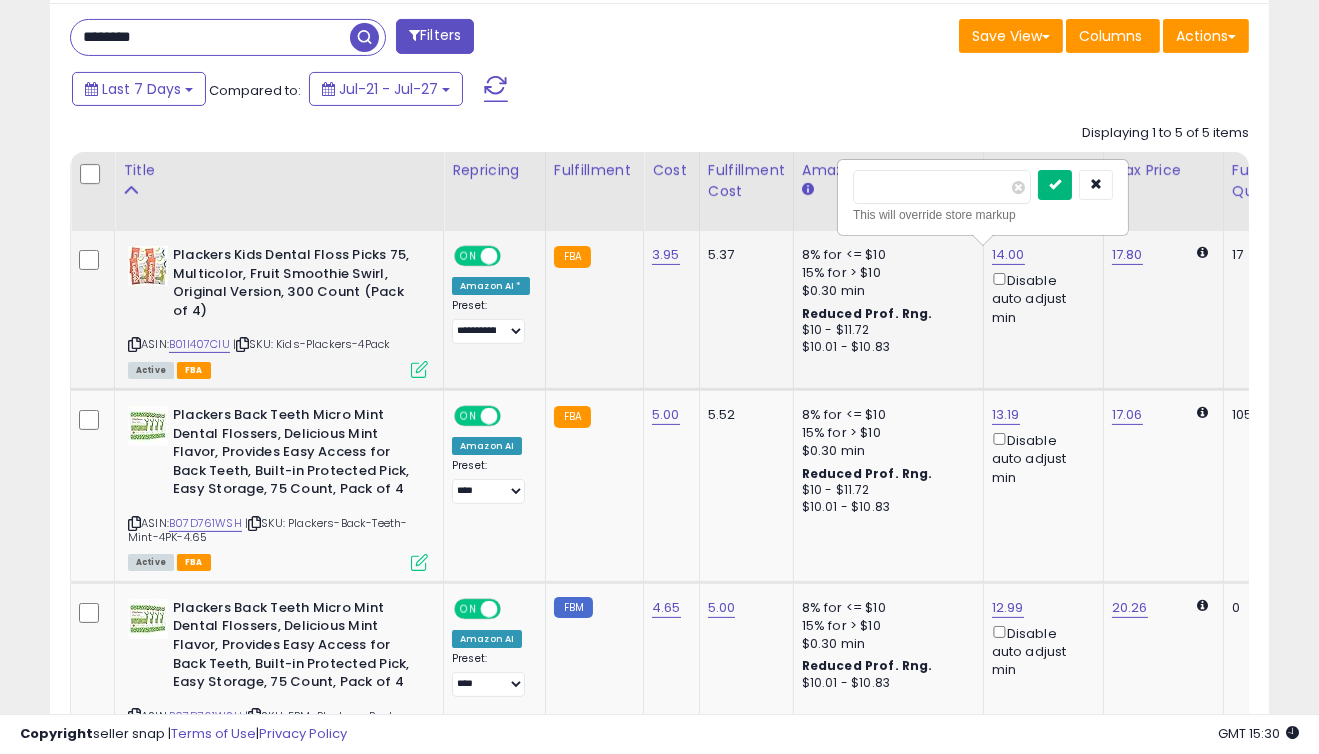 type on "**" 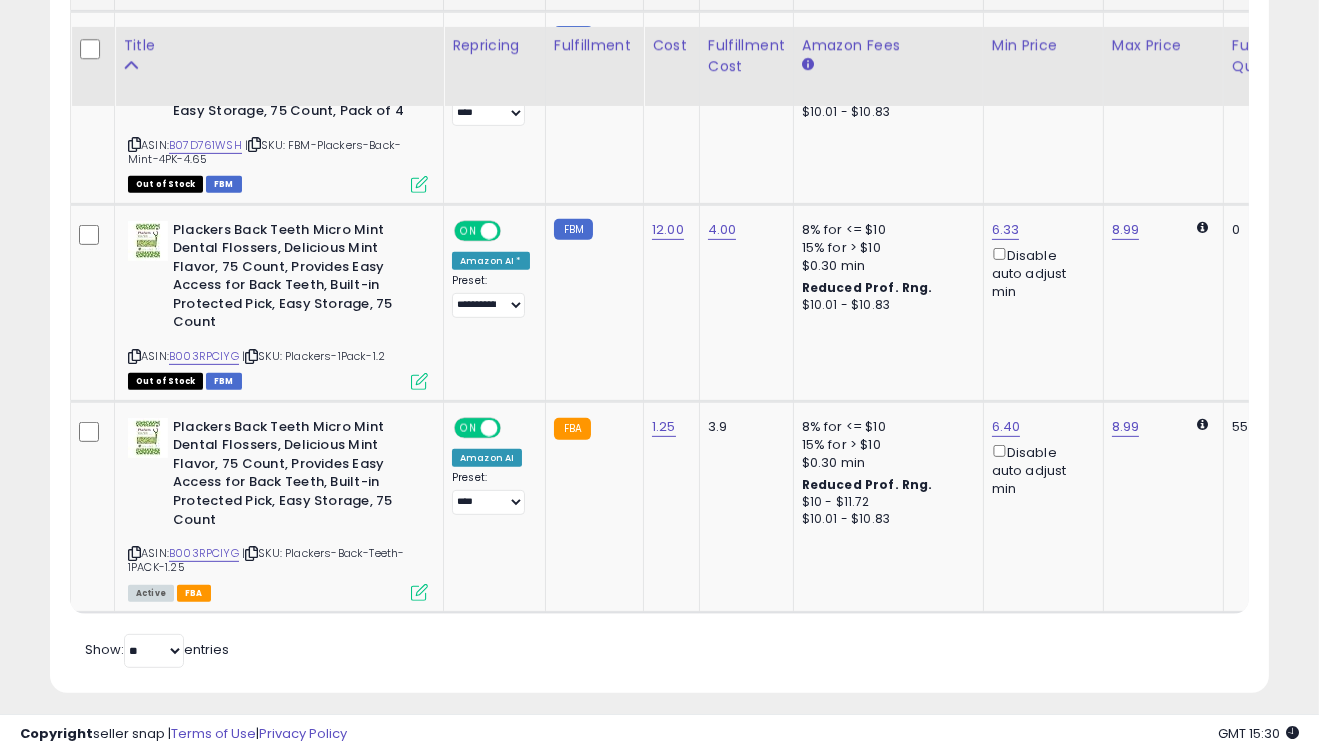 scroll, scrollTop: 1417, scrollLeft: 0, axis: vertical 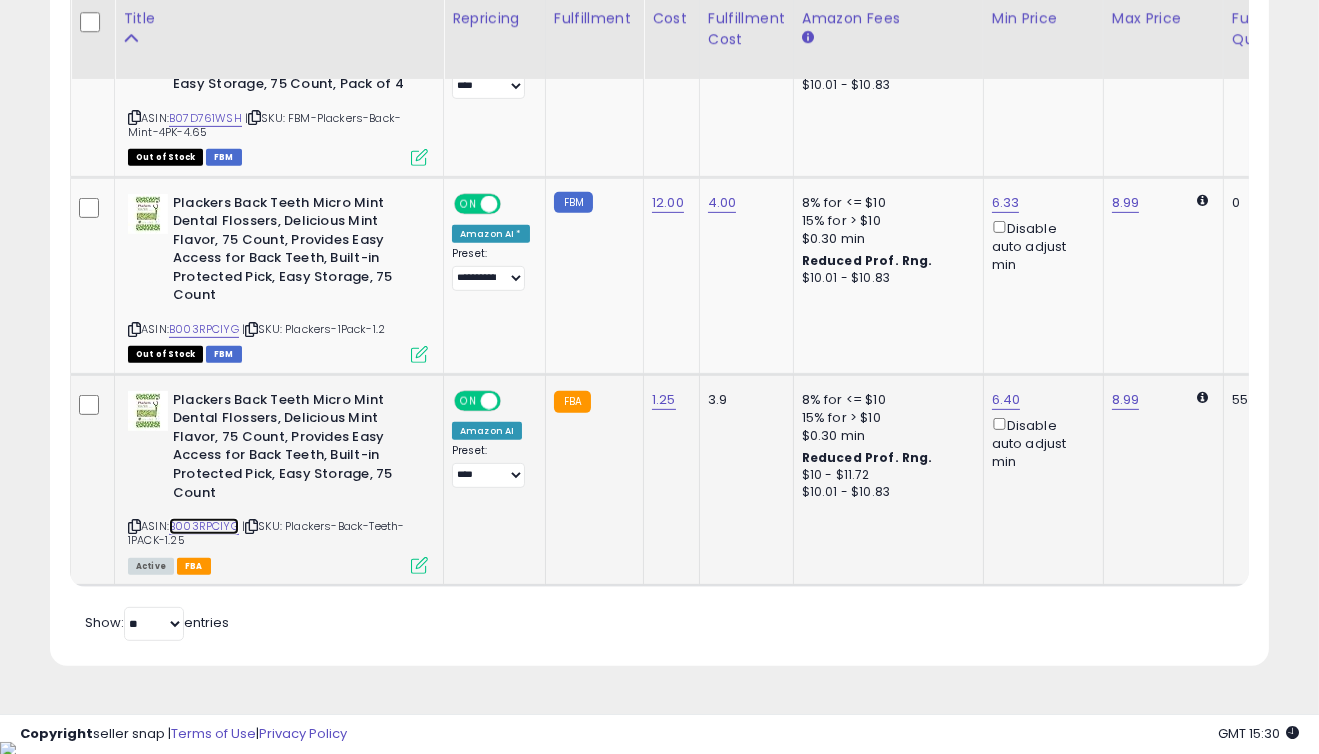 click on "B003RPCIYG" at bounding box center (204, 526) 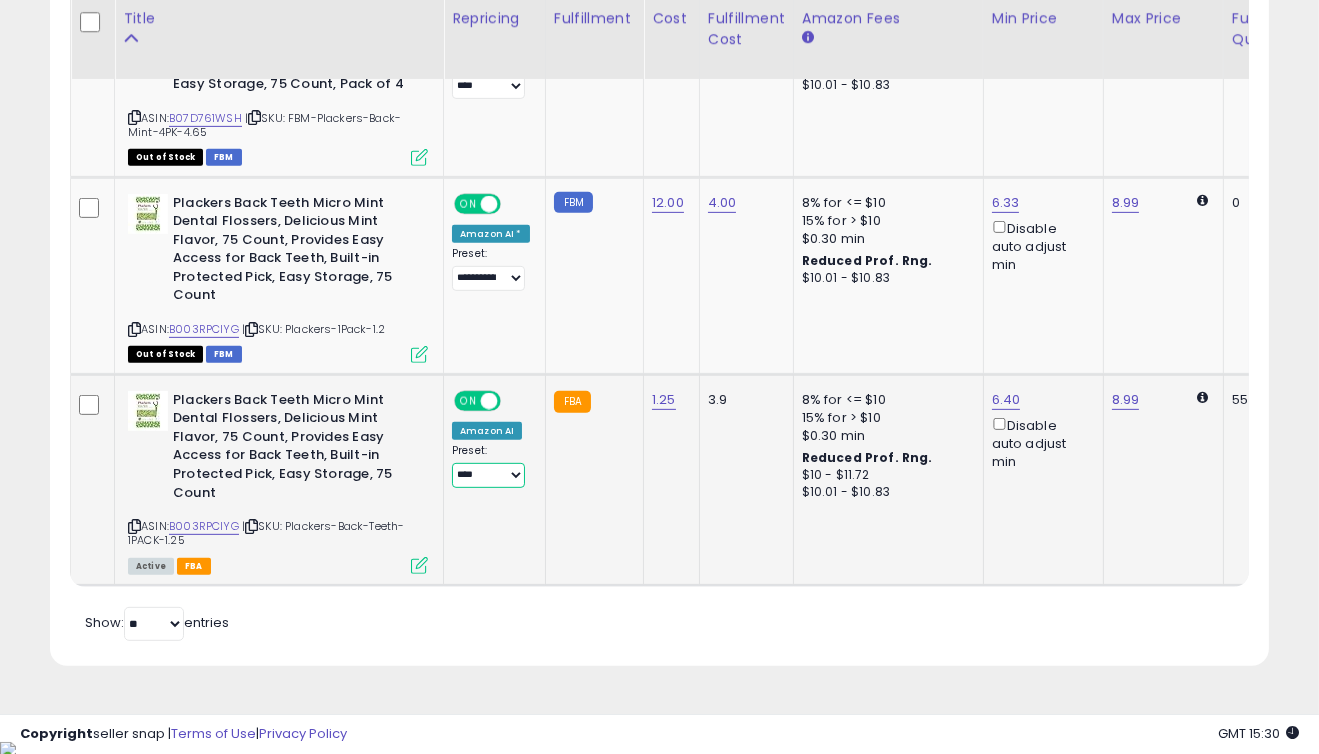 click on "**********" at bounding box center [488, 475] 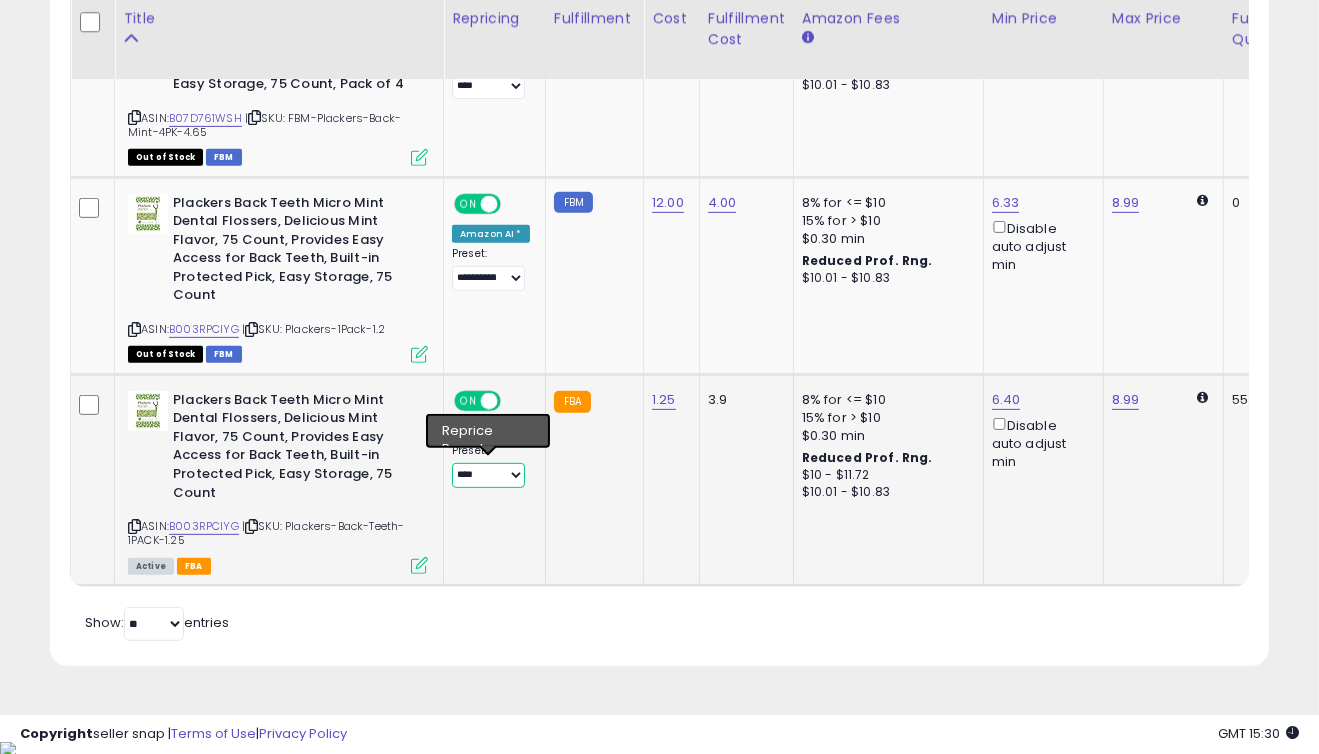 select on "**********" 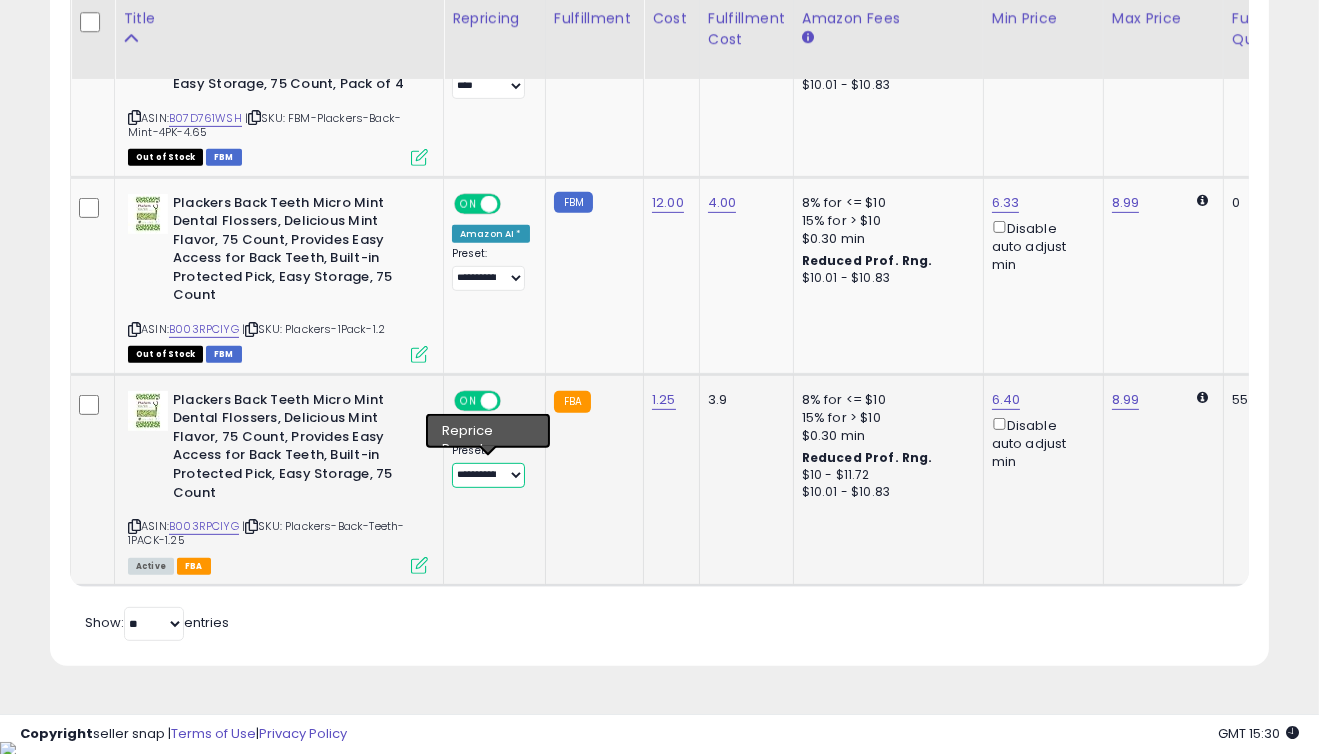 click on "**********" at bounding box center (488, 475) 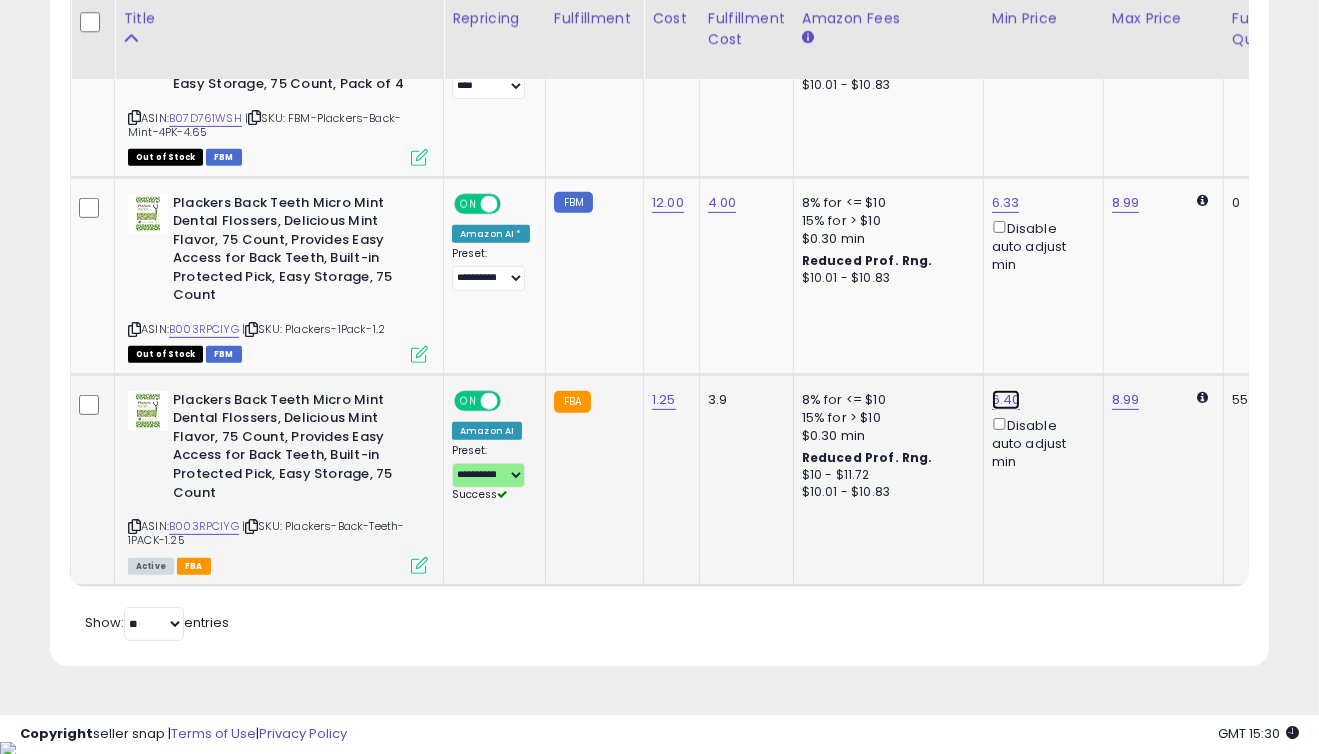 click on "6.40" at bounding box center (1008, -343) 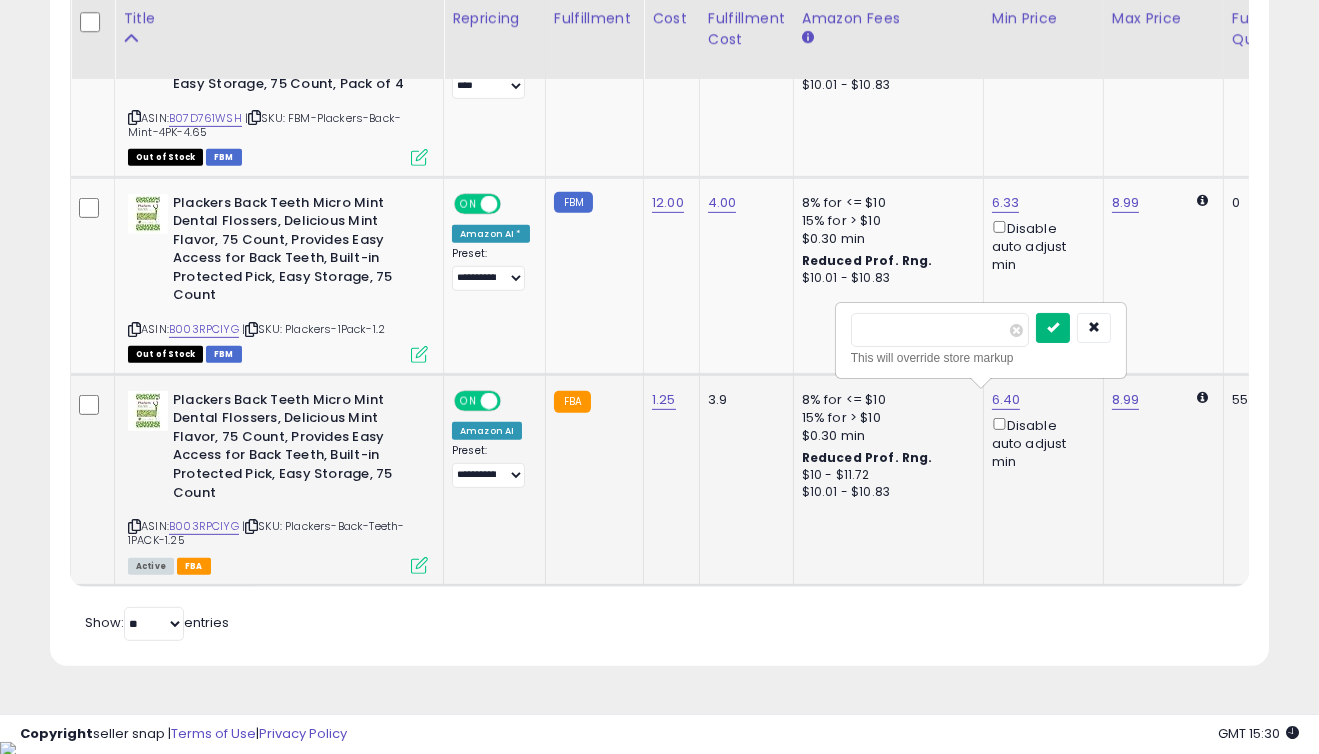 type on "****" 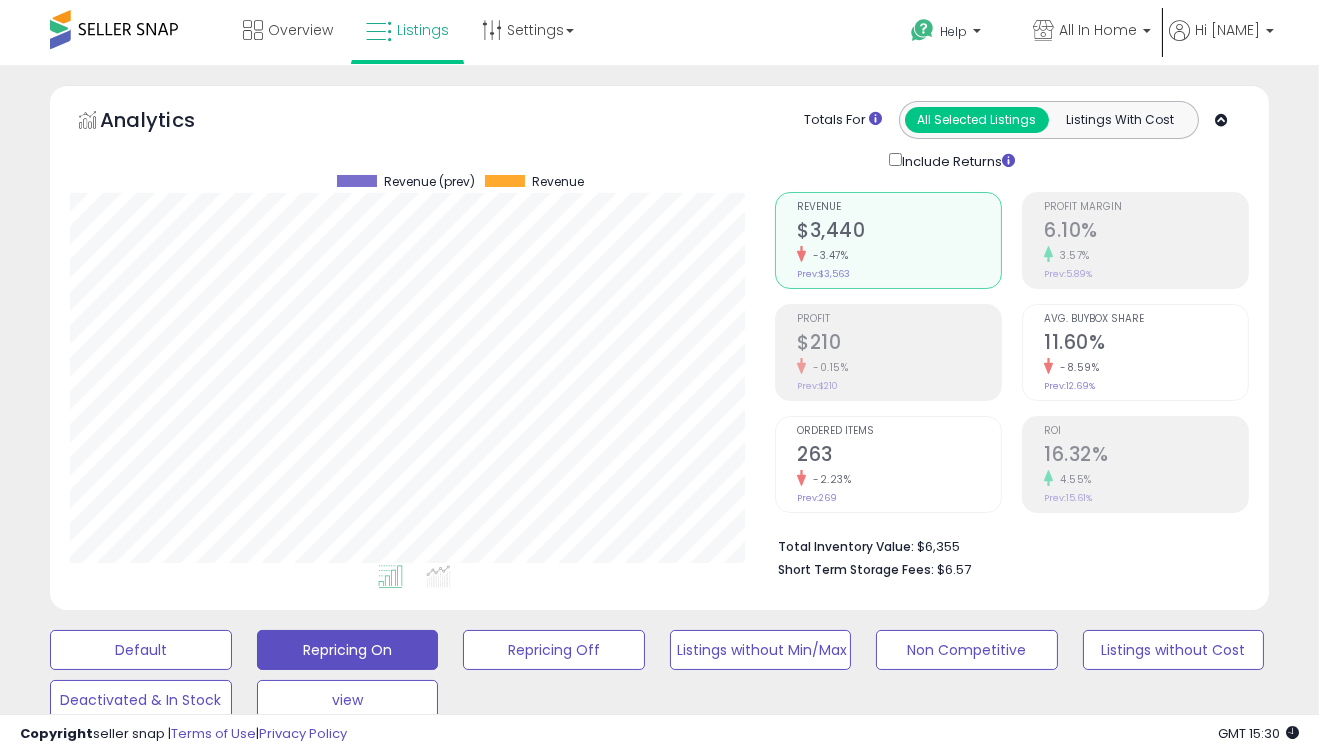 scroll, scrollTop: 500, scrollLeft: 0, axis: vertical 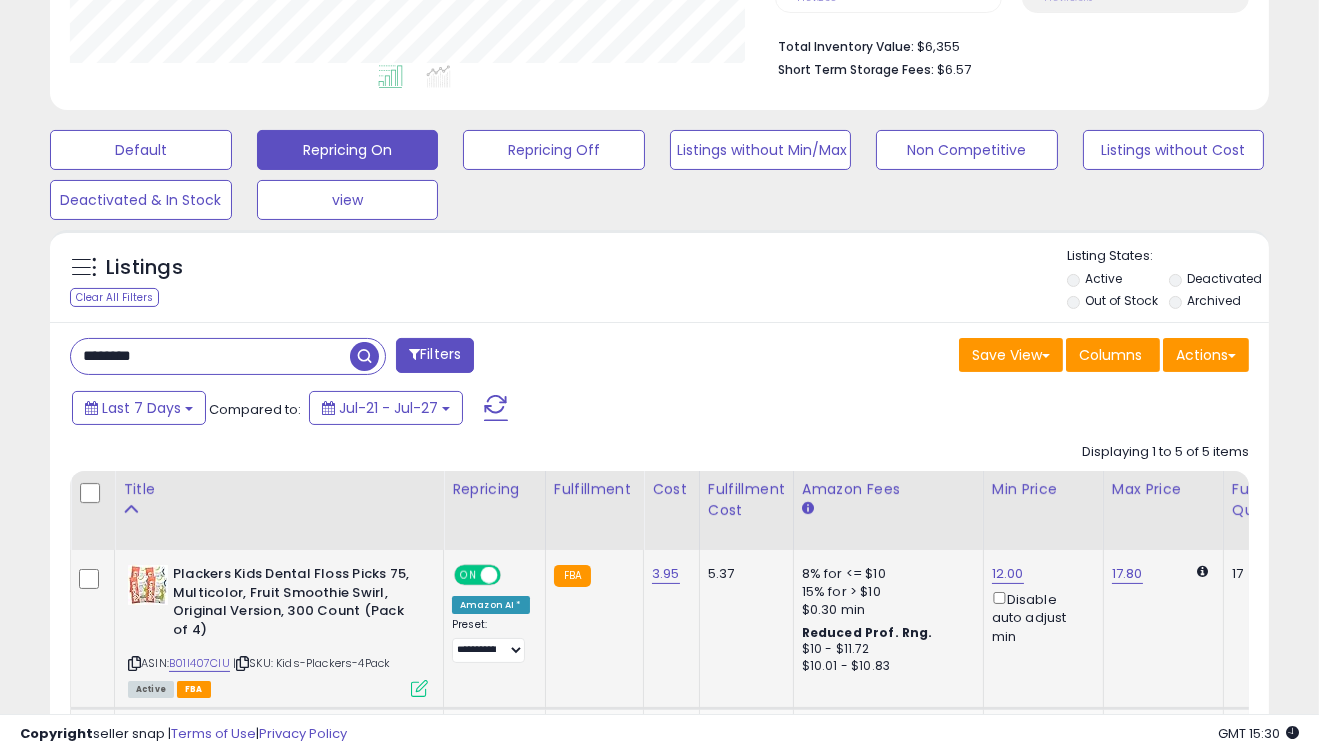drag, startPoint x: 200, startPoint y: 367, endPoint x: 0, endPoint y: 354, distance: 200.42206 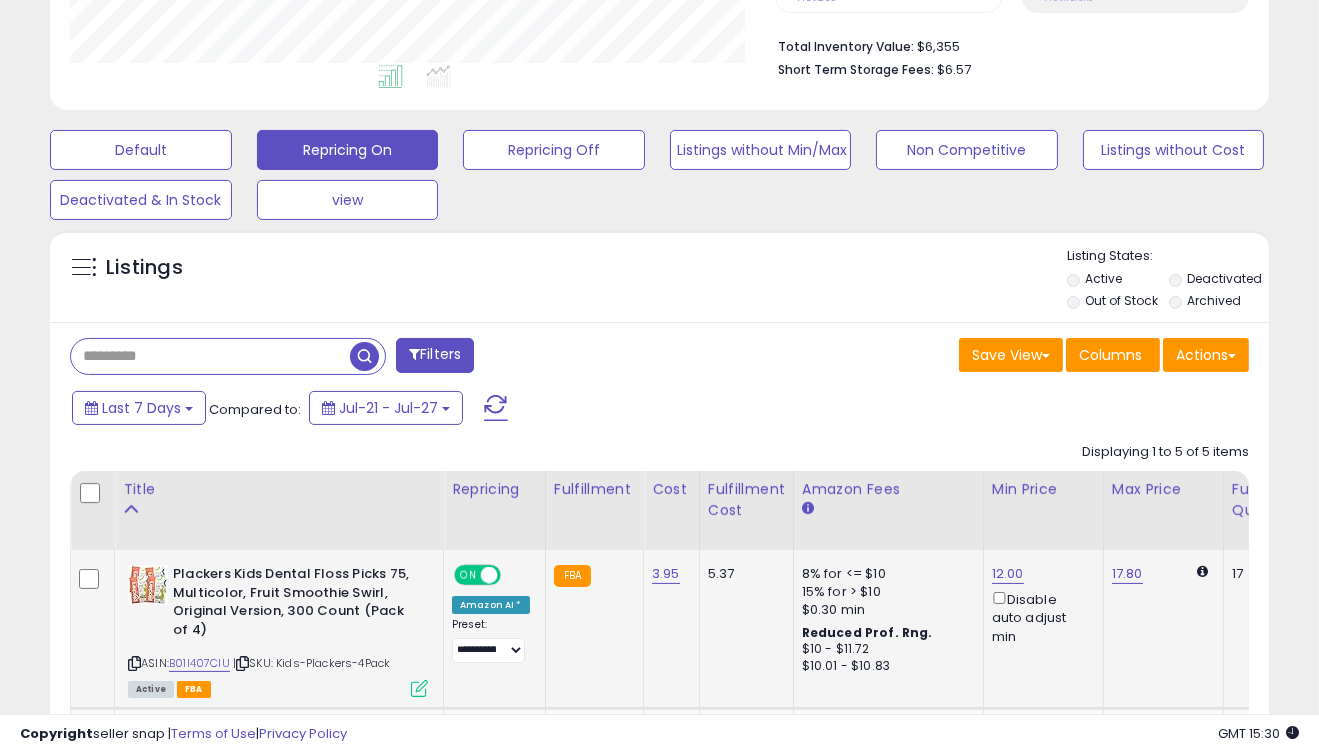 scroll, scrollTop: 999589, scrollLeft: 999285, axis: both 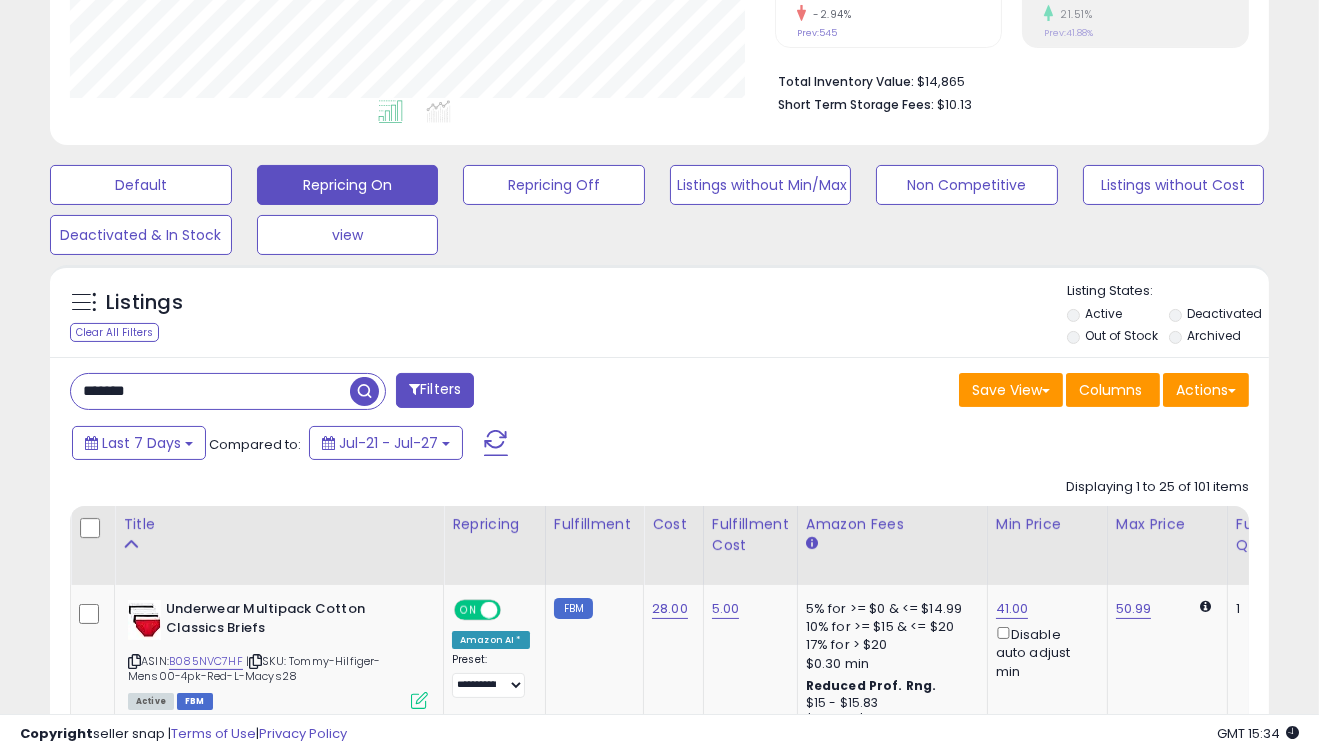 type on "*******" 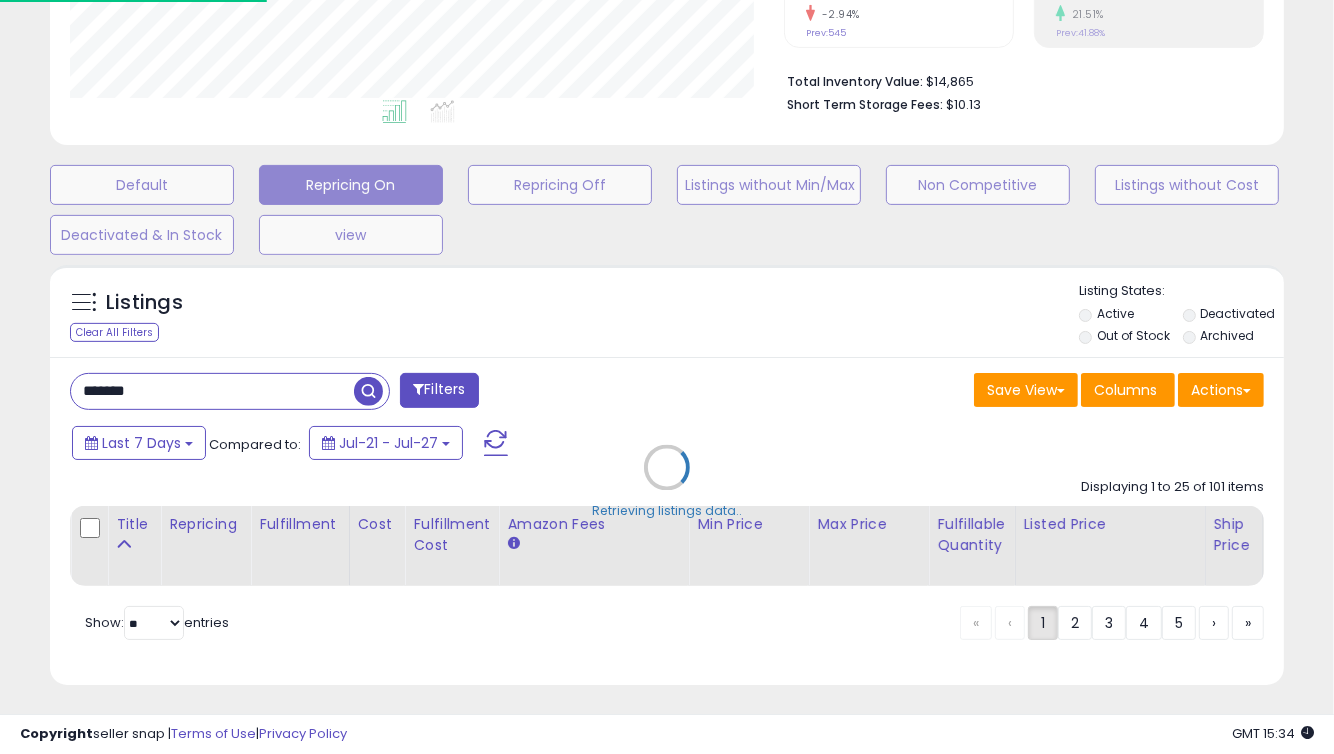scroll, scrollTop: 999589, scrollLeft: 999285, axis: both 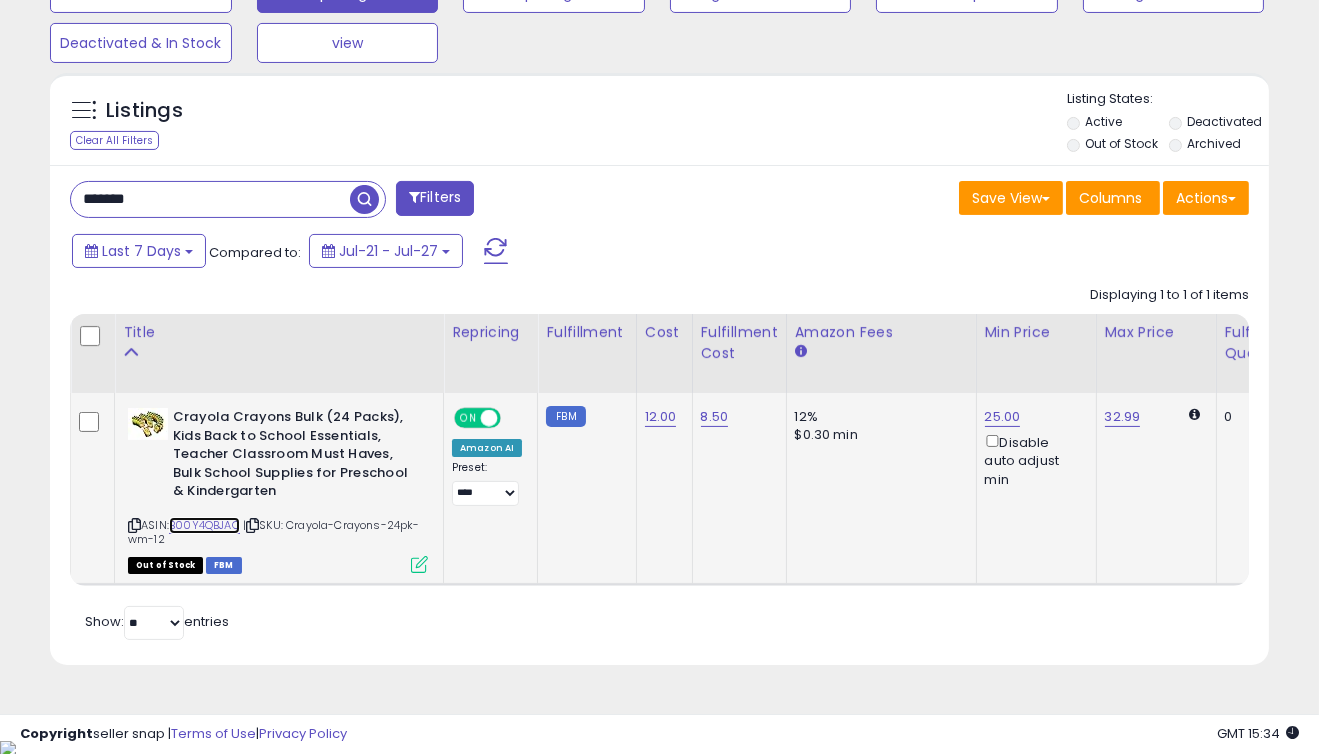 click on "B00Y4QBJAQ" at bounding box center [204, 525] 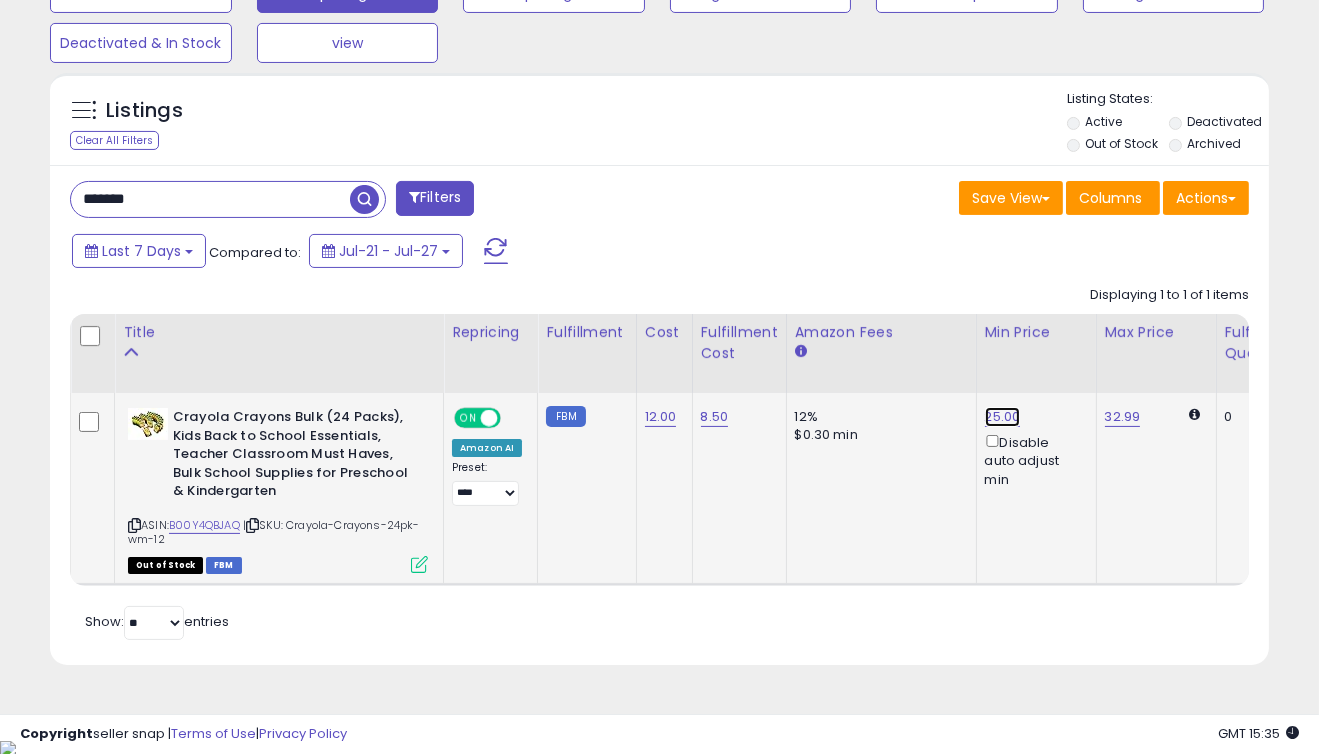 click on "25.00" at bounding box center [1003, 417] 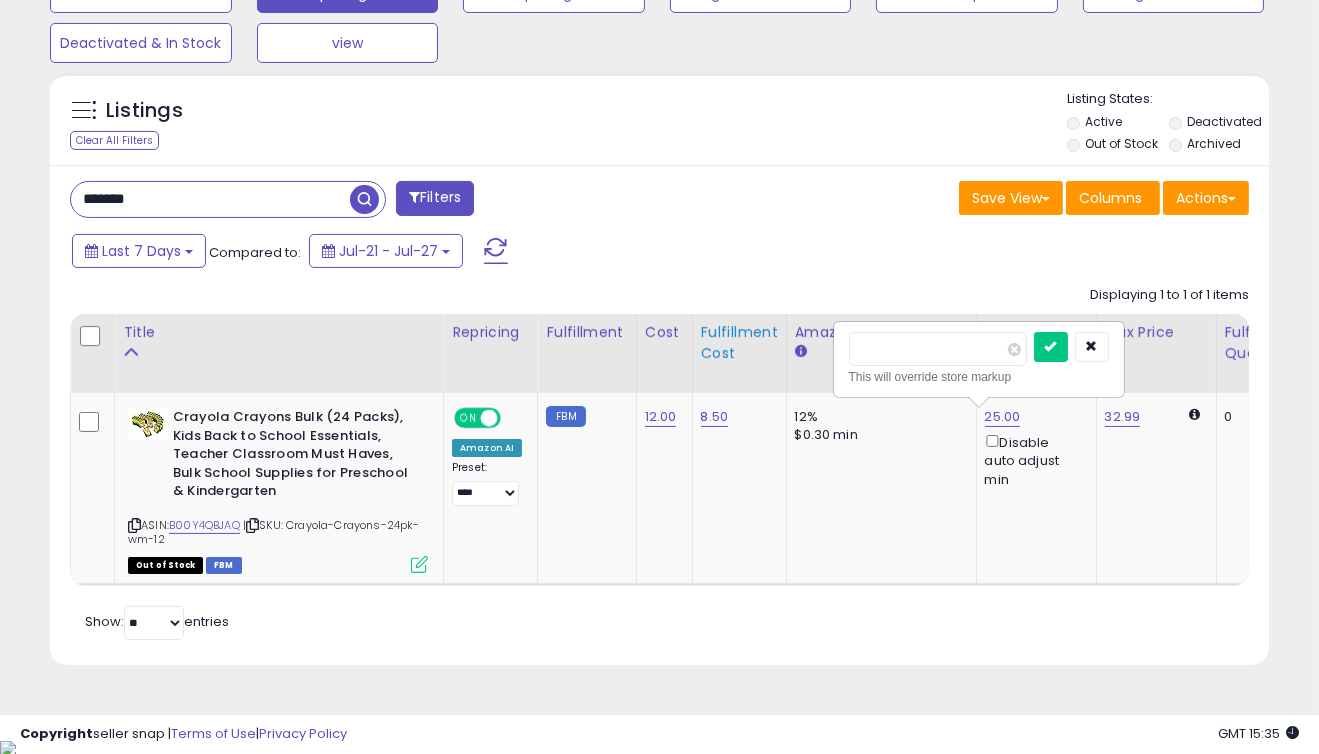 drag, startPoint x: 960, startPoint y: 350, endPoint x: 744, endPoint y: 314, distance: 218.97945 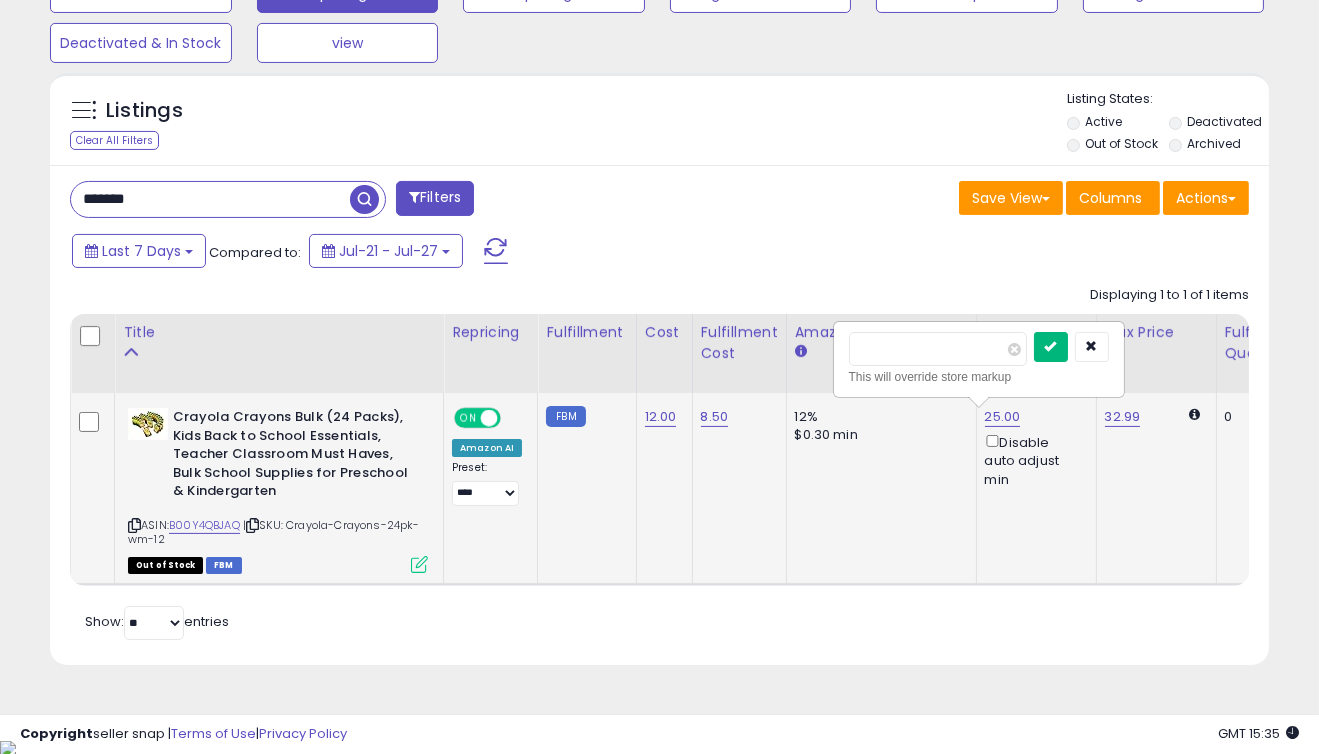 type on "**" 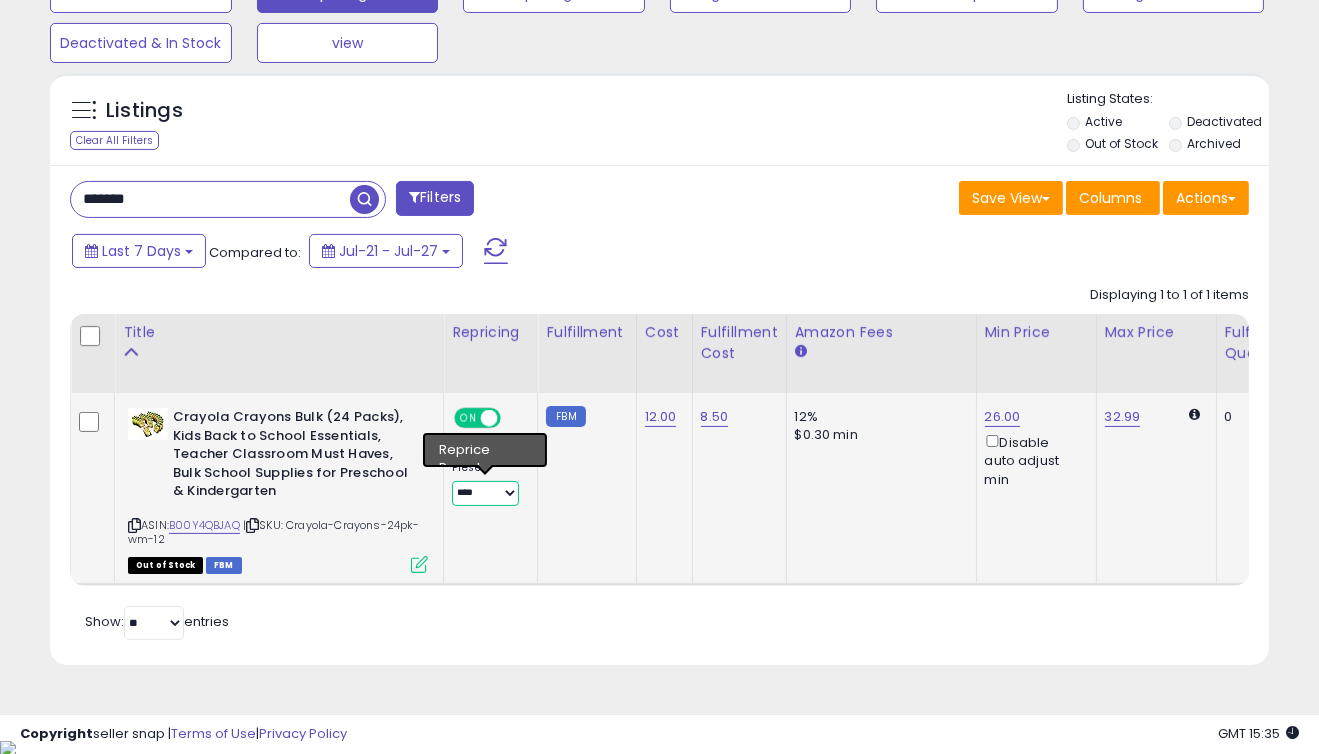 click on "**********" at bounding box center (485, 493) 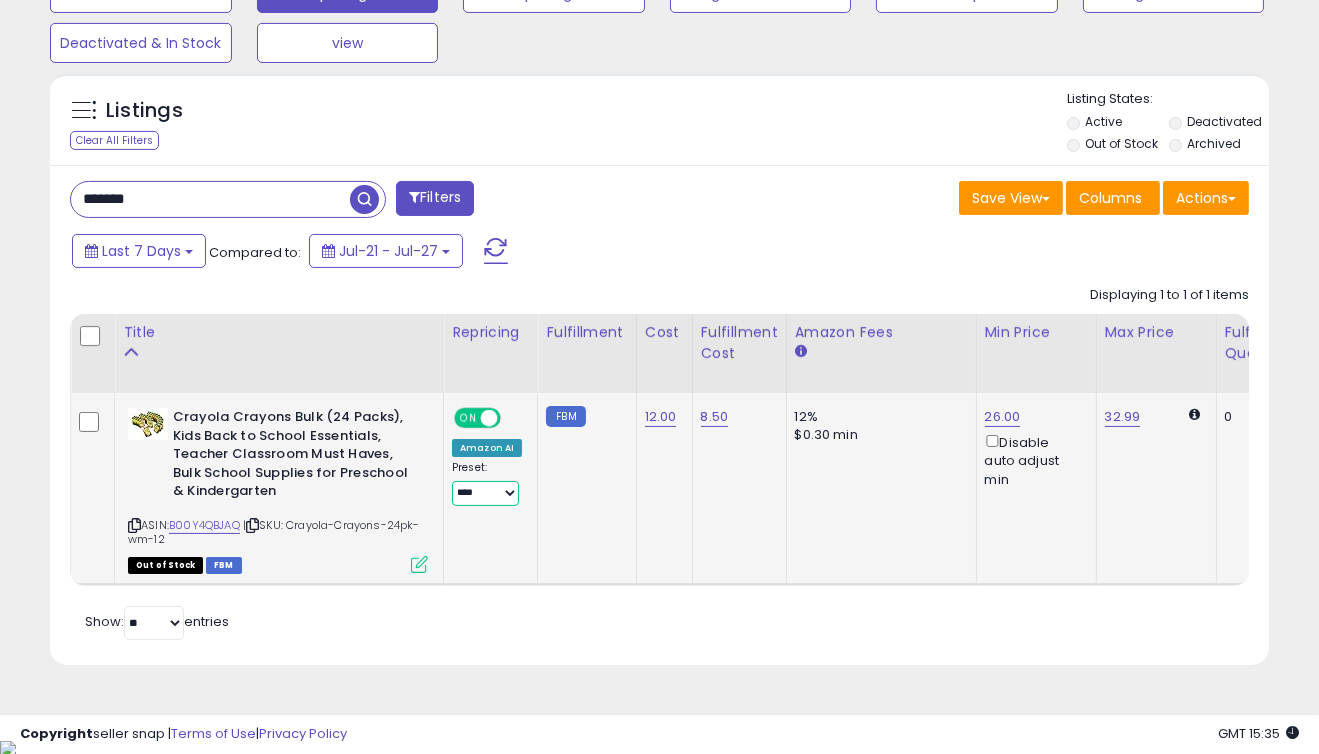 select on "**********" 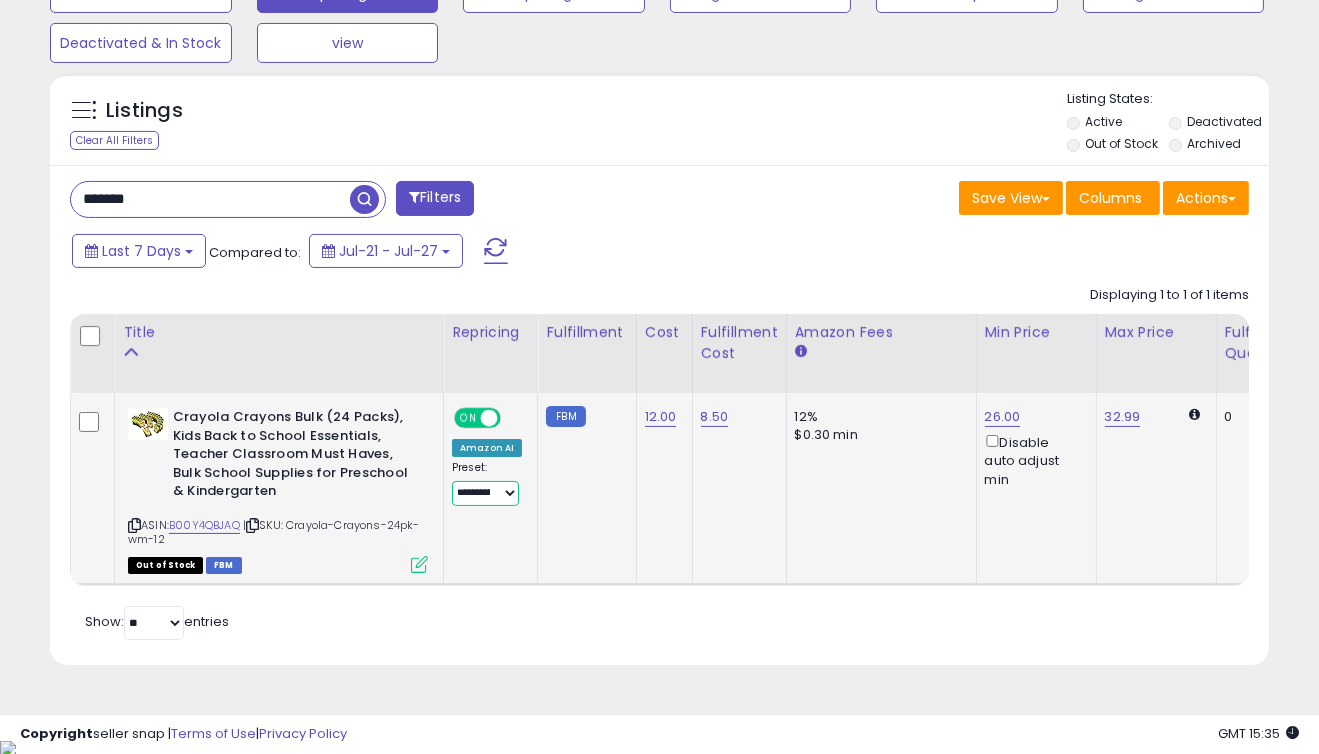 click on "**********" at bounding box center (485, 493) 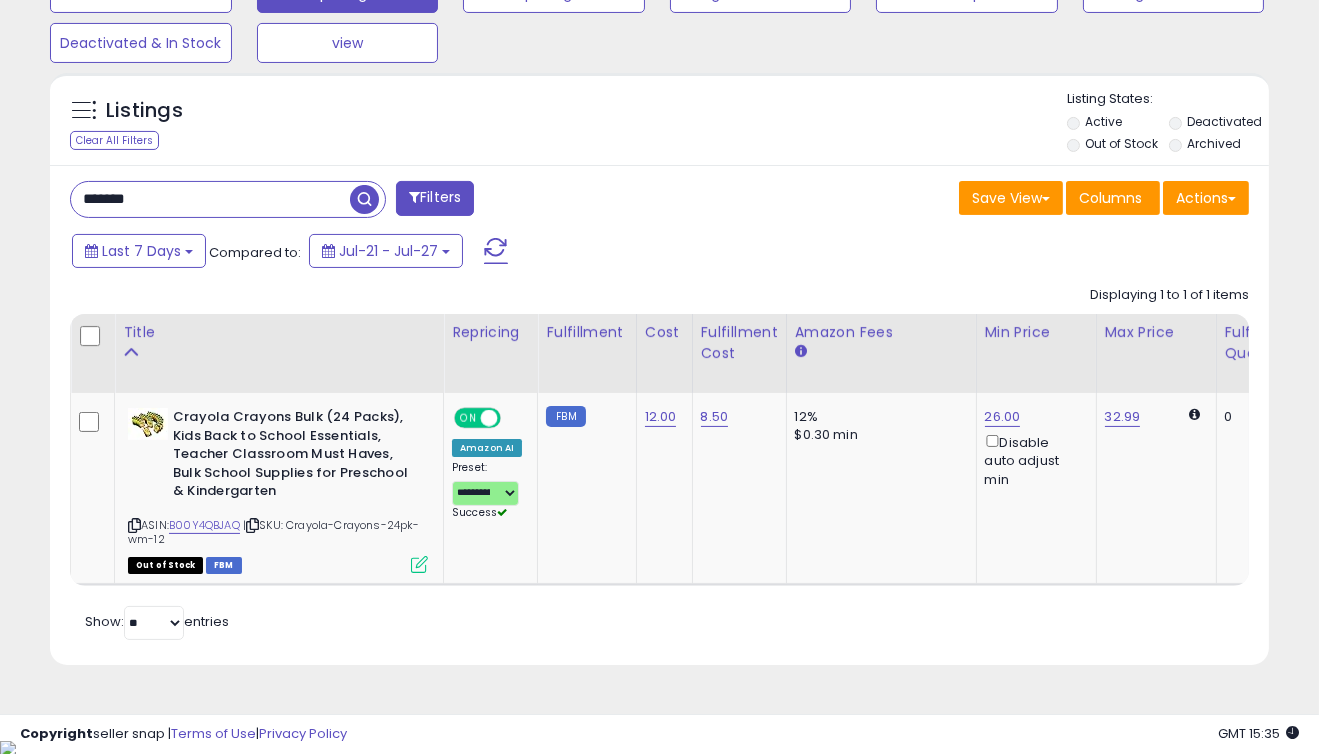 drag, startPoint x: 184, startPoint y: 205, endPoint x: 53, endPoint y: 187, distance: 132.23087 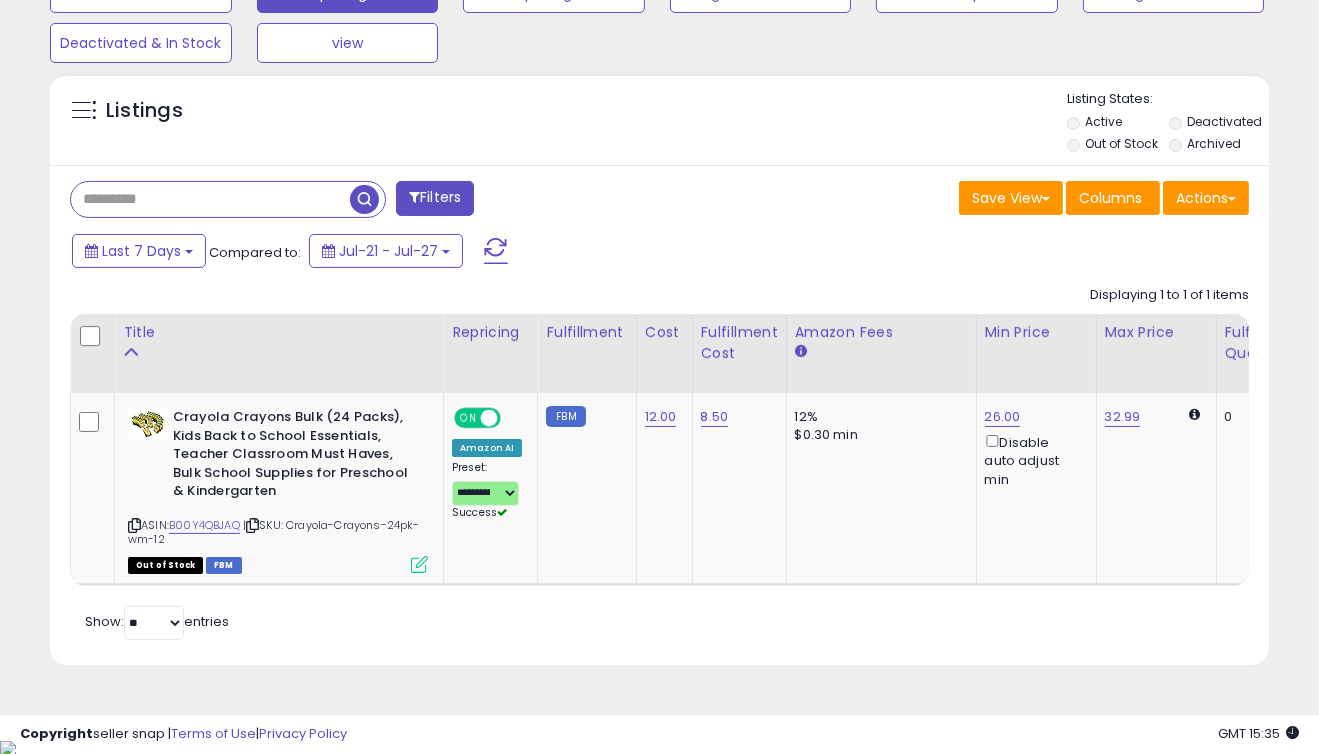 scroll, scrollTop: 999589, scrollLeft: 999285, axis: both 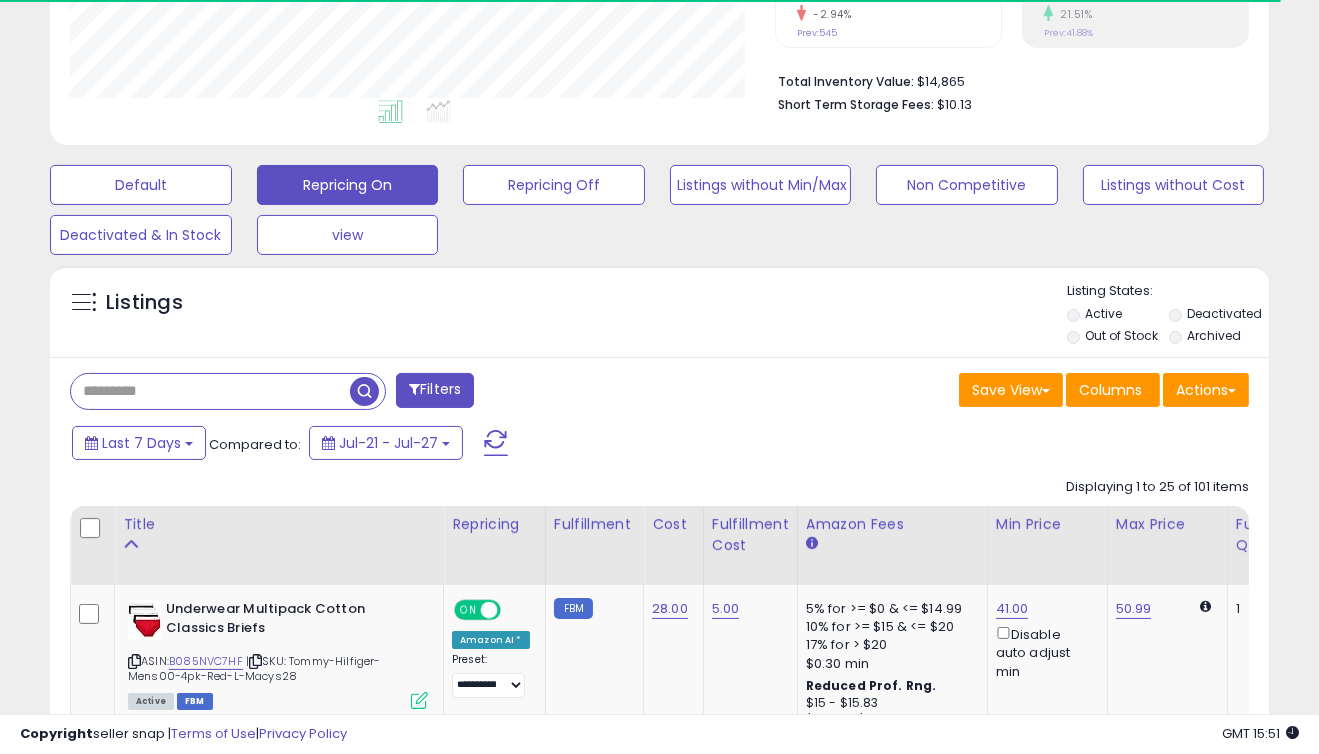 click at bounding box center [210, 391] 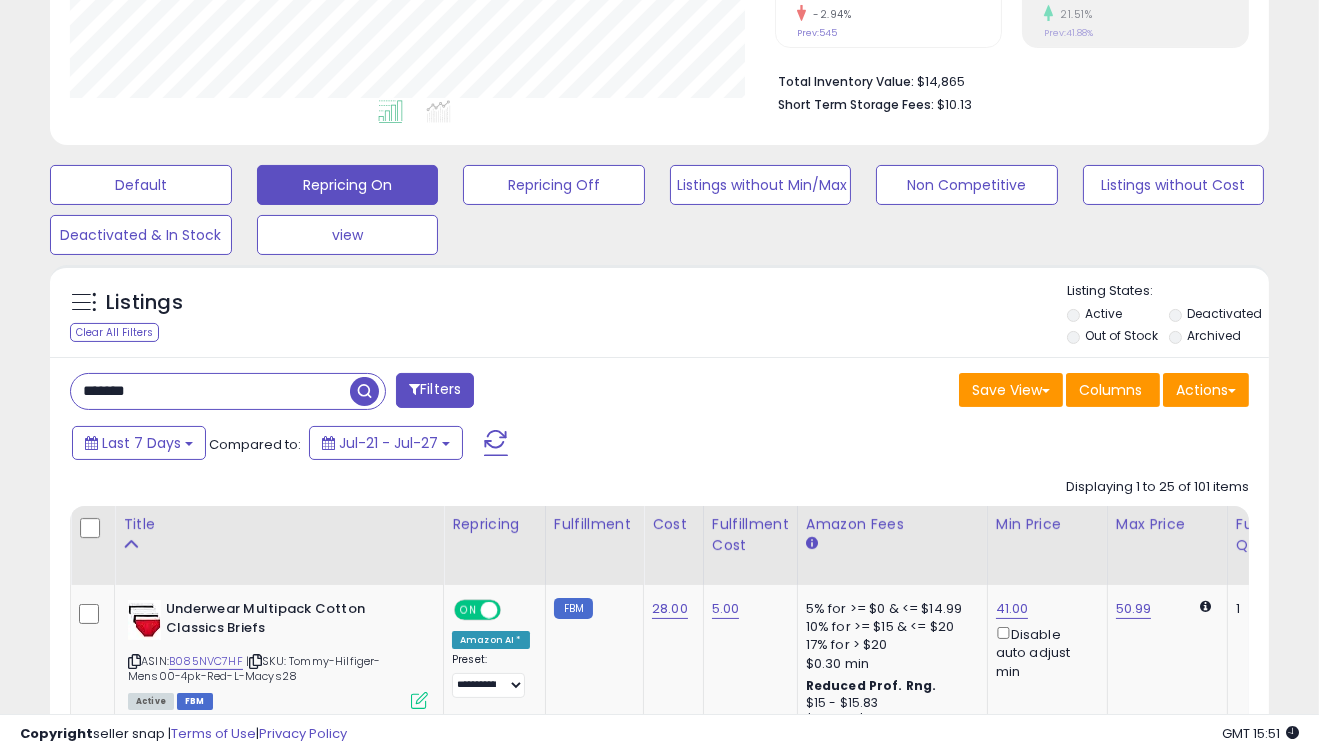 type on "*******" 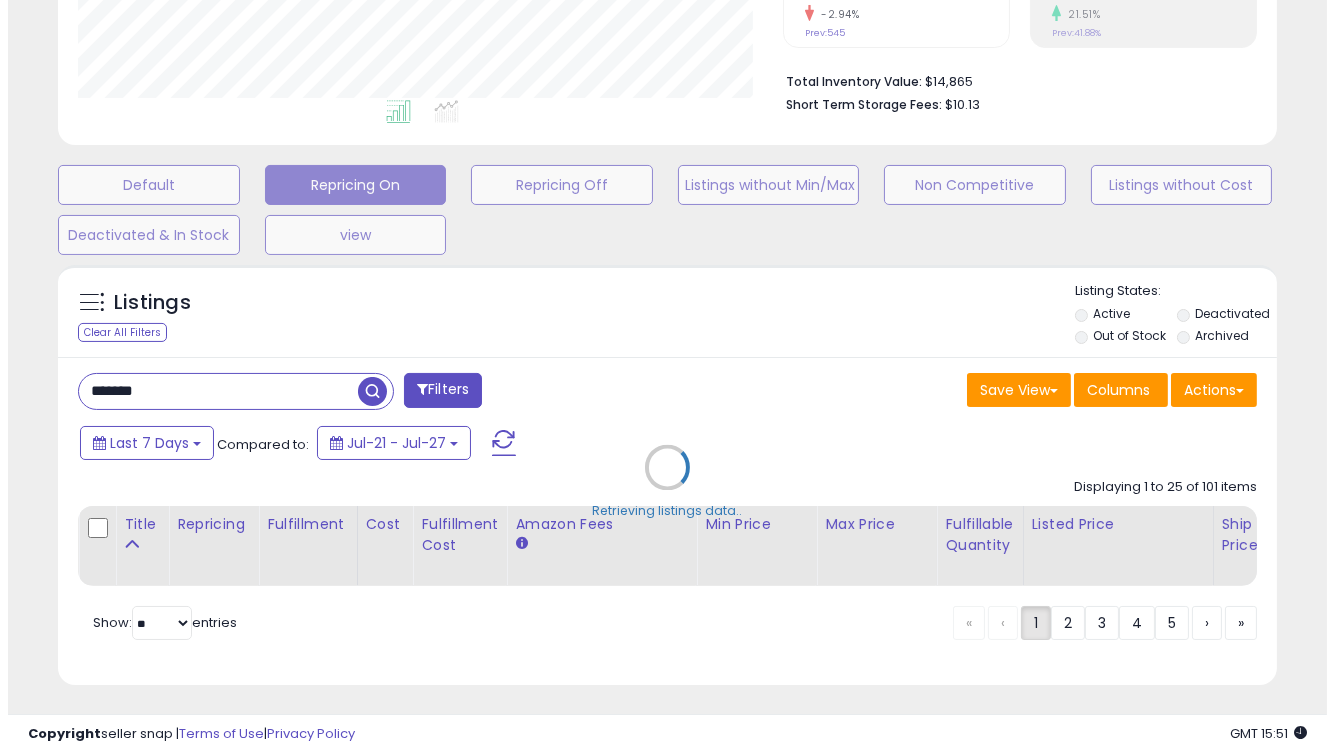 scroll, scrollTop: 999589, scrollLeft: 999285, axis: both 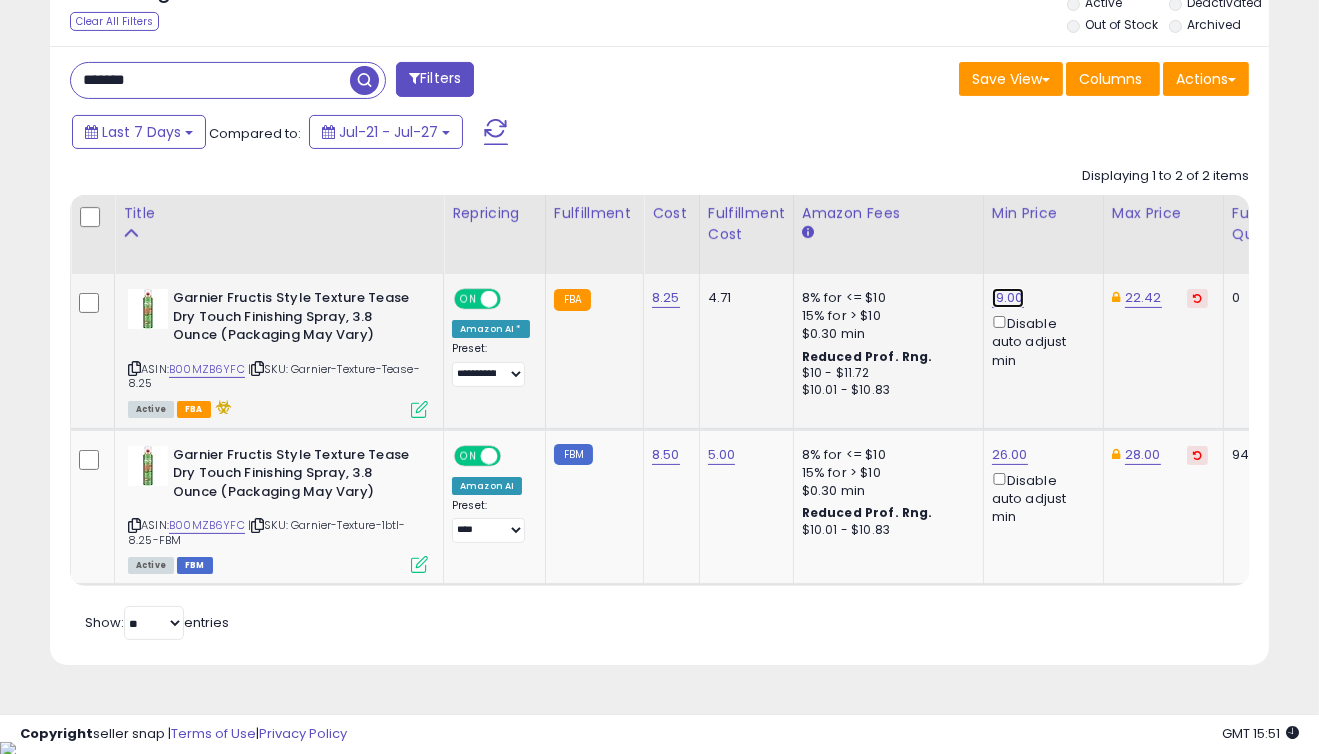 click on "19.00" at bounding box center (1008, 298) 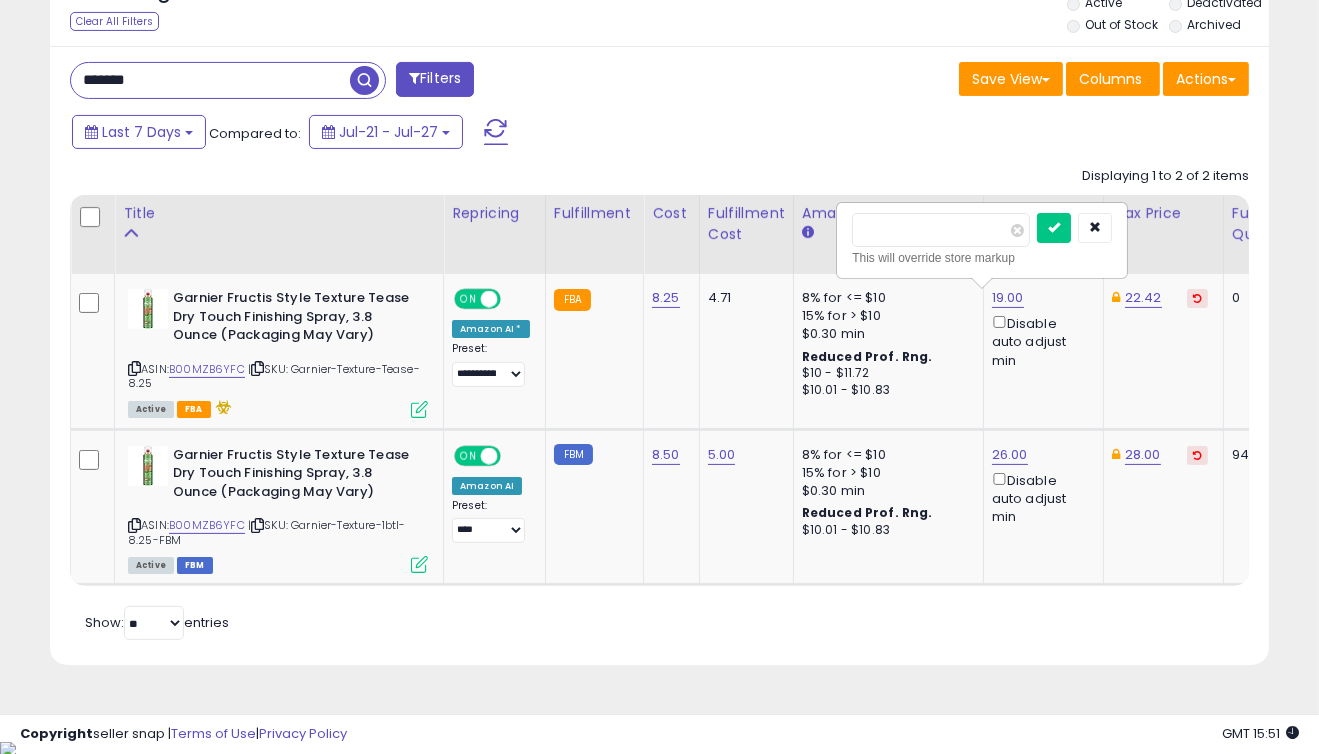 drag, startPoint x: 919, startPoint y: 224, endPoint x: 820, endPoint y: 225, distance: 99.00505 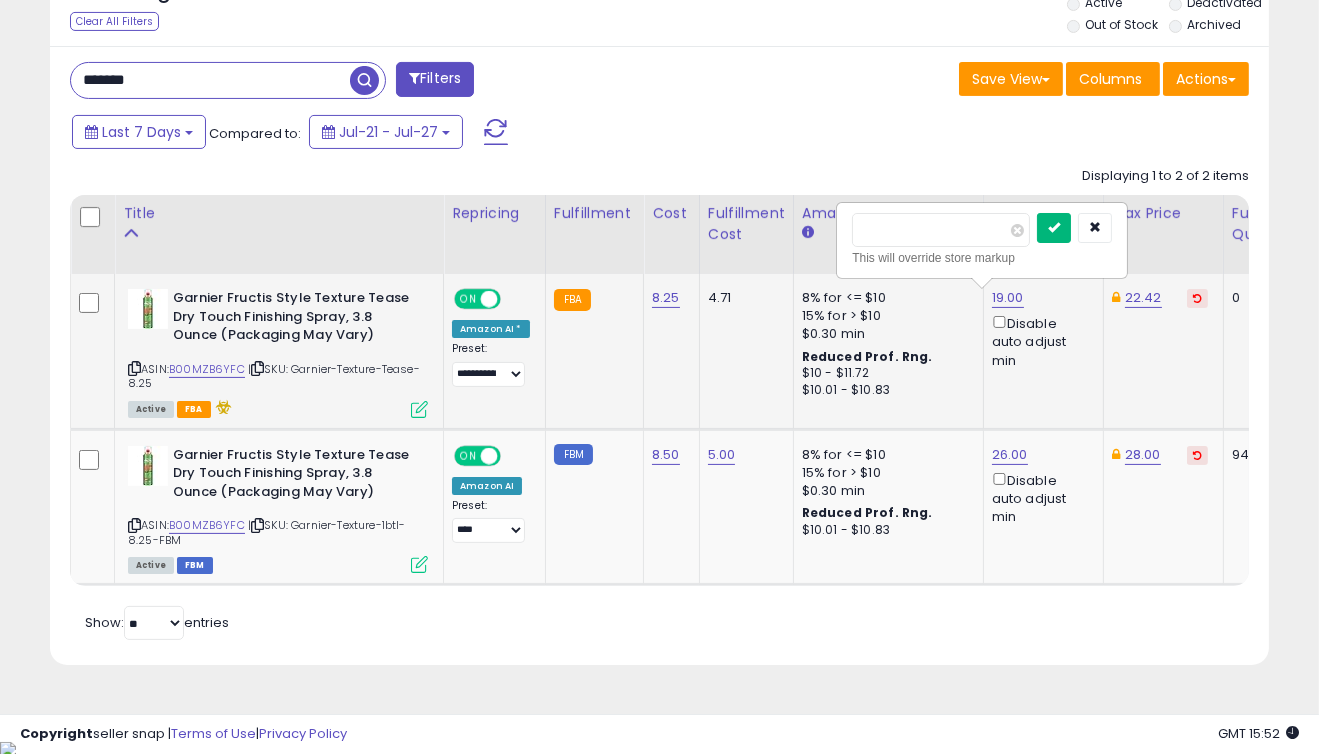 type on "**" 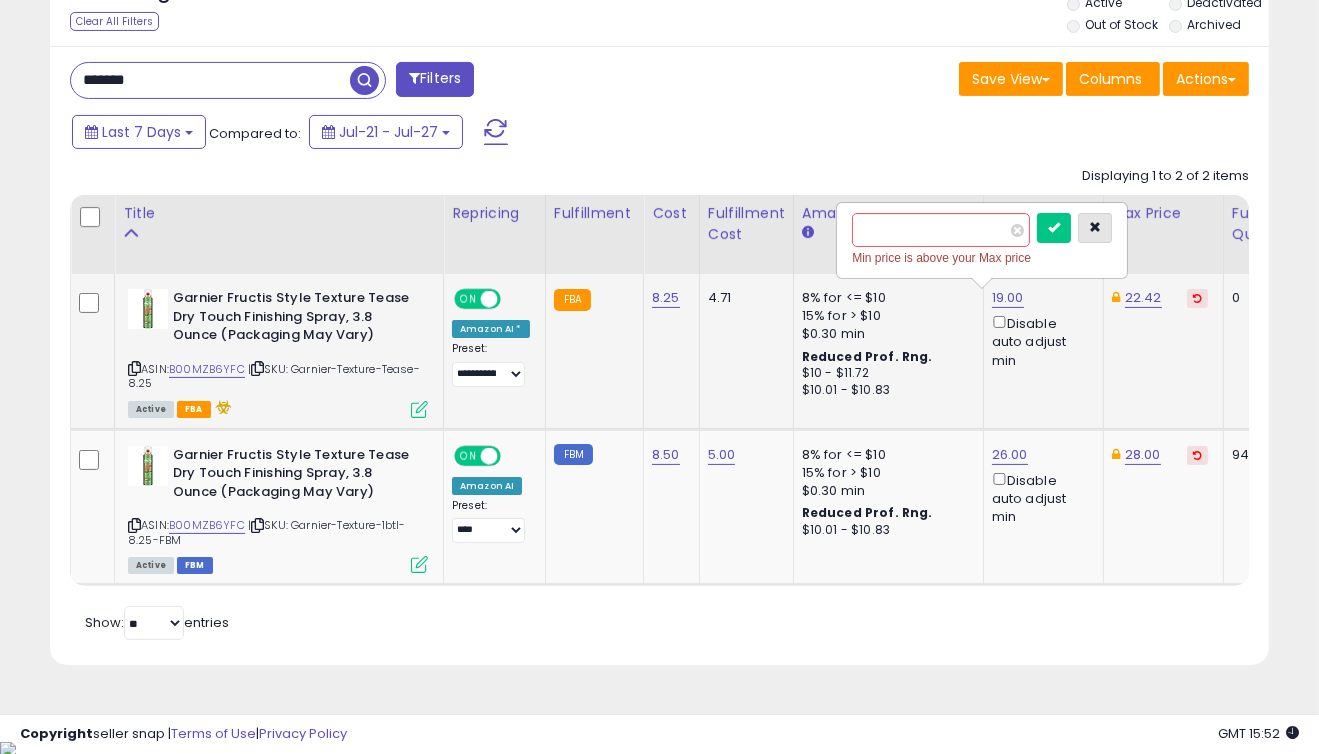 click at bounding box center (1095, 228) 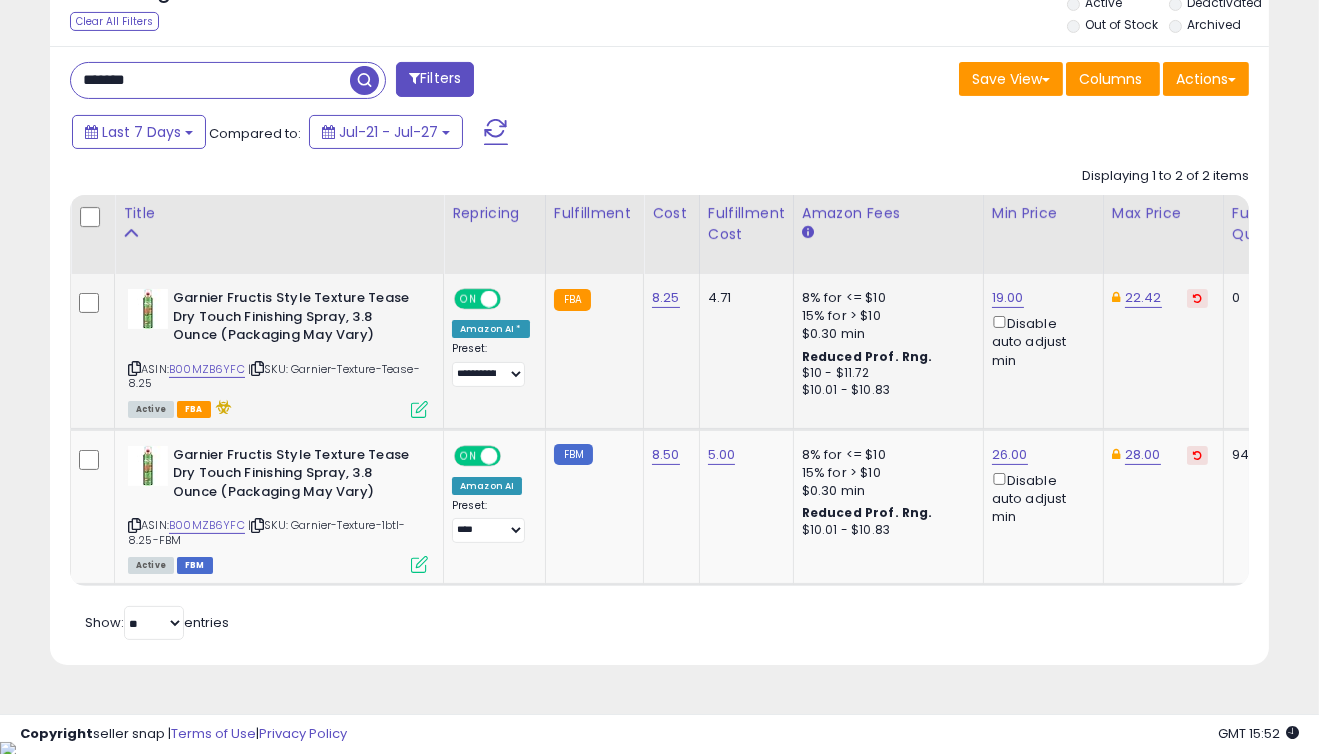 click at bounding box center (1197, 298) 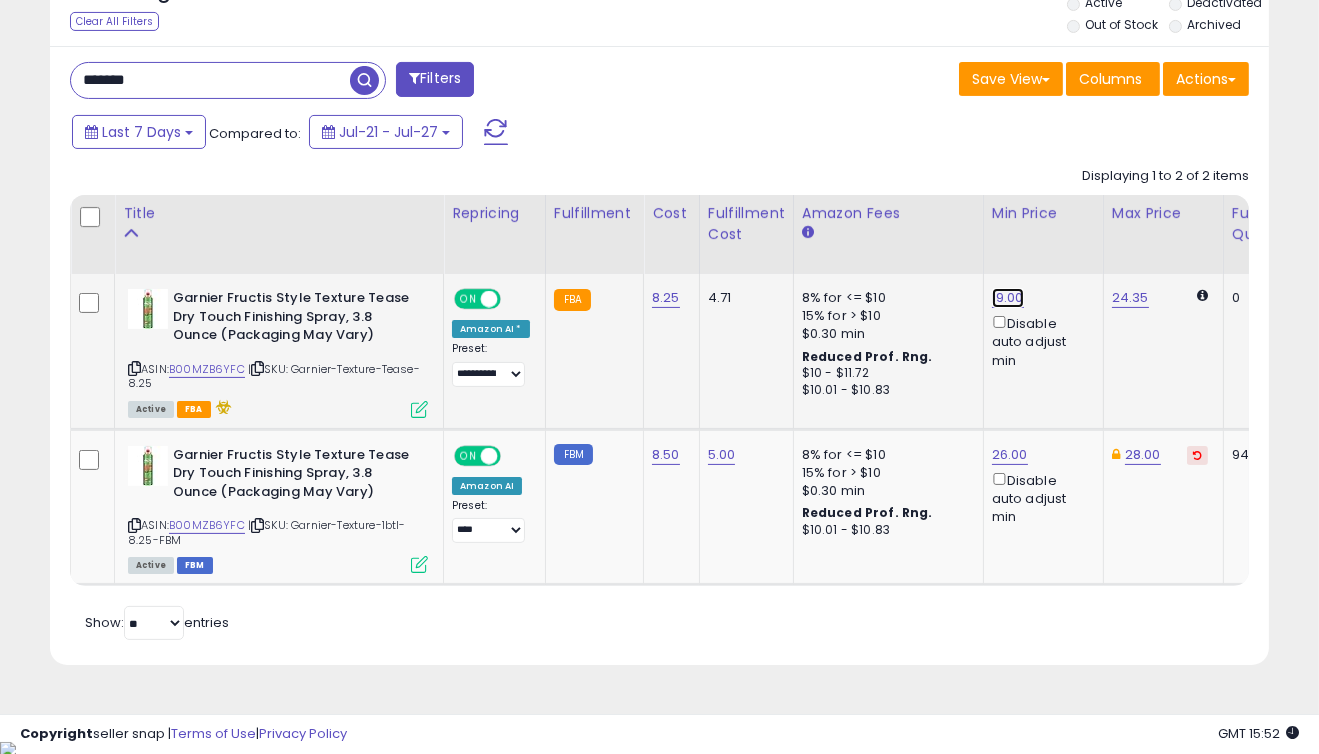 click on "19.00" at bounding box center (1008, 298) 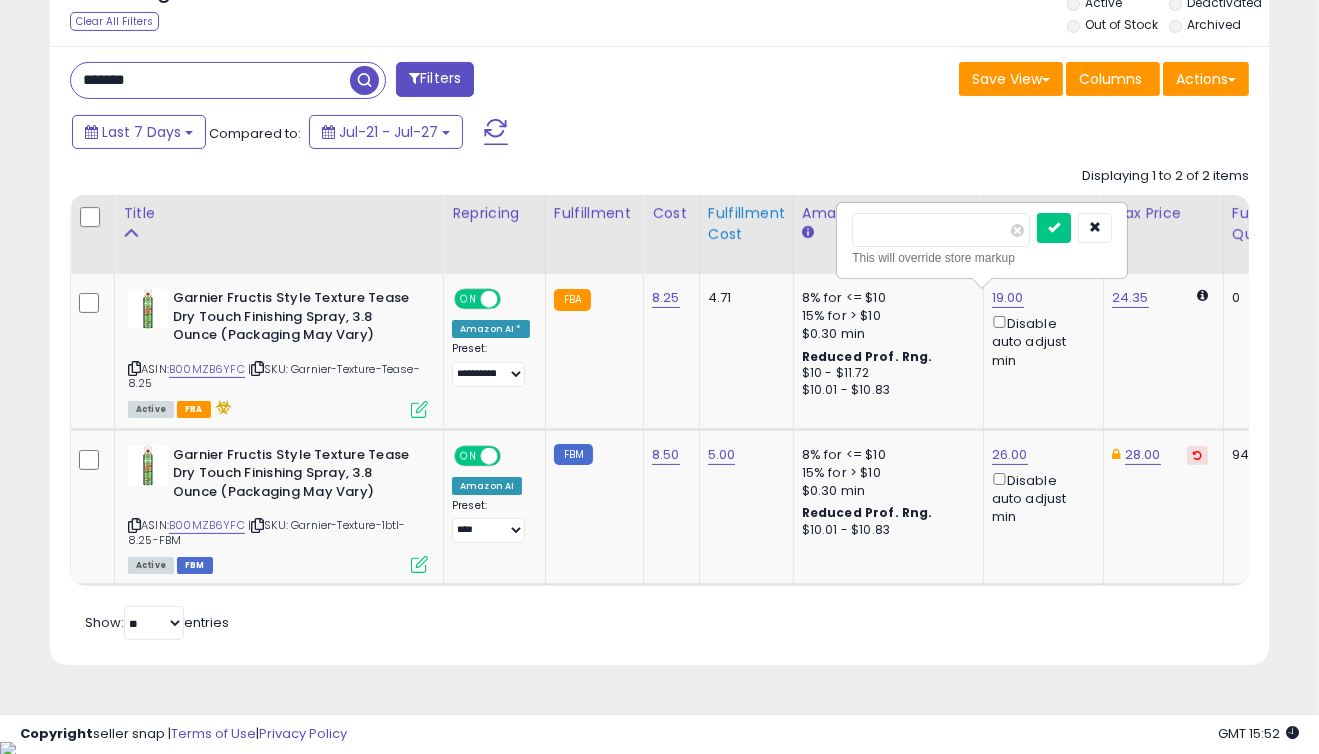 drag, startPoint x: 941, startPoint y: 235, endPoint x: 765, endPoint y: 226, distance: 176.22997 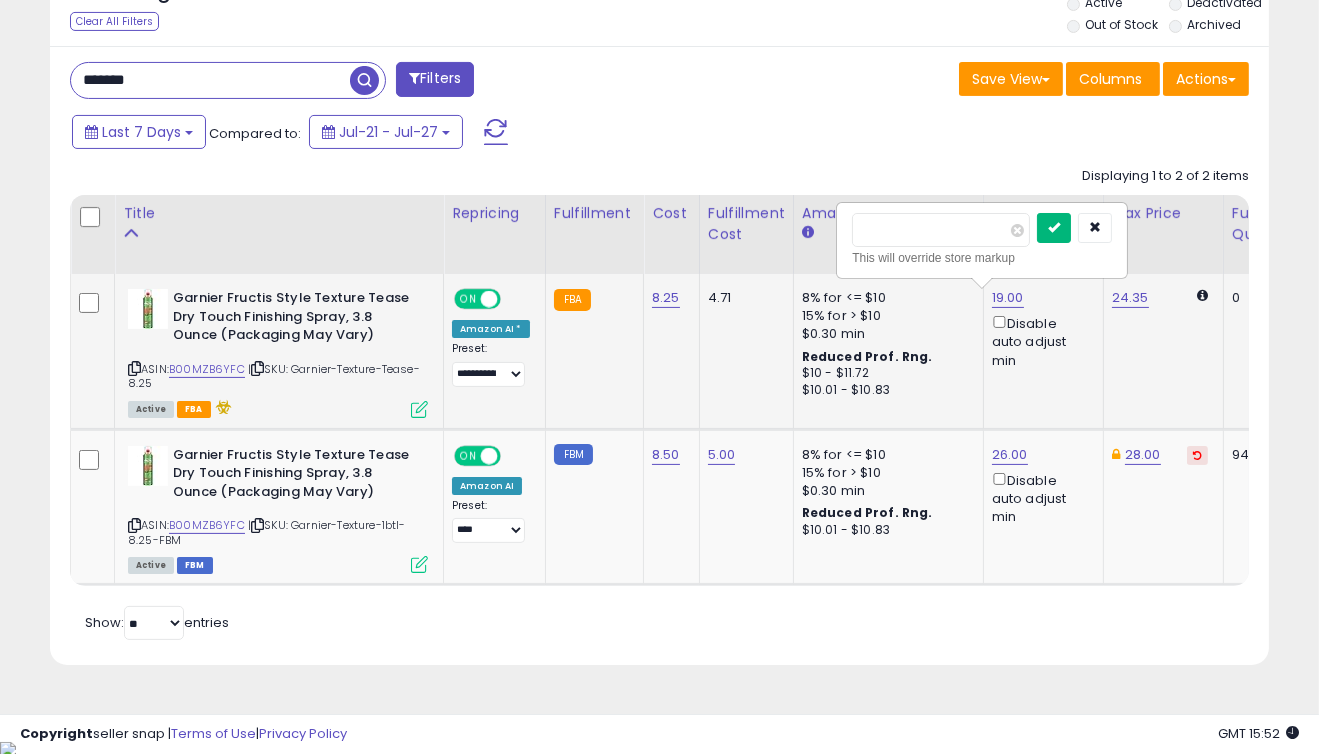 type on "**" 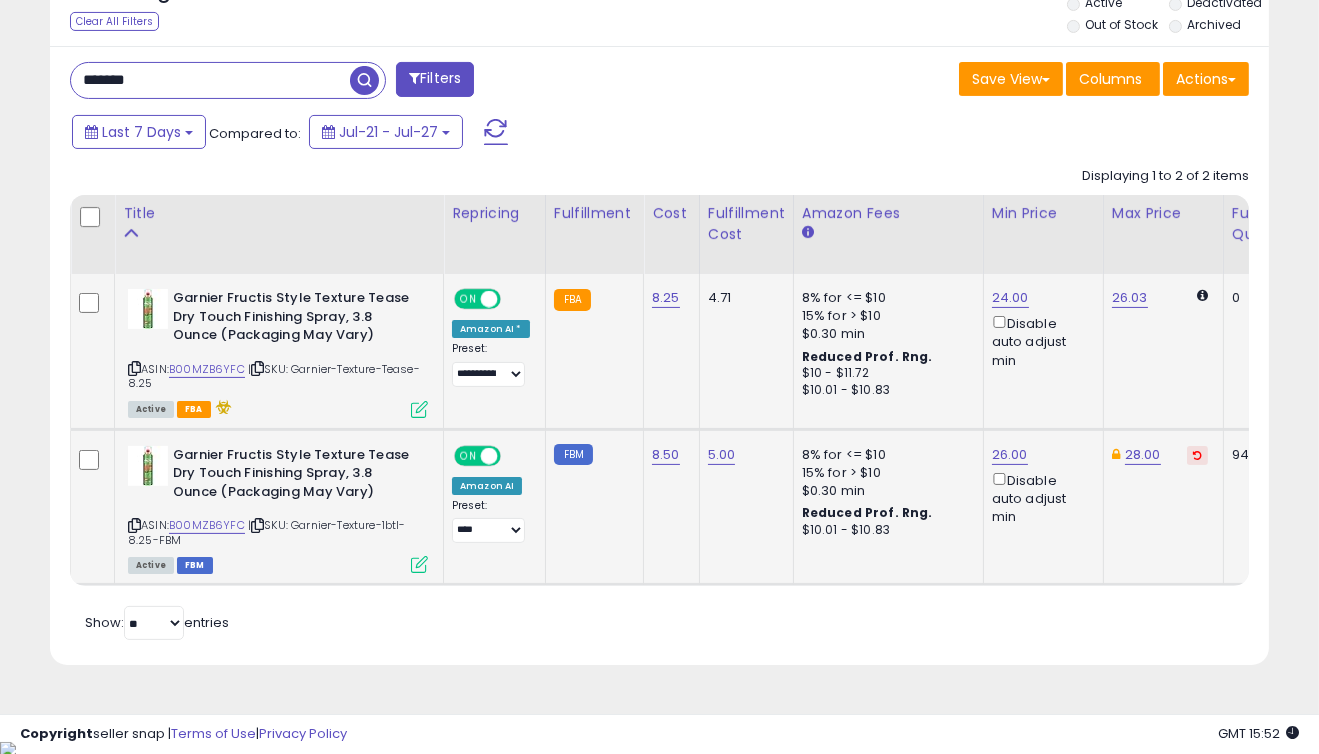click at bounding box center [1197, 455] 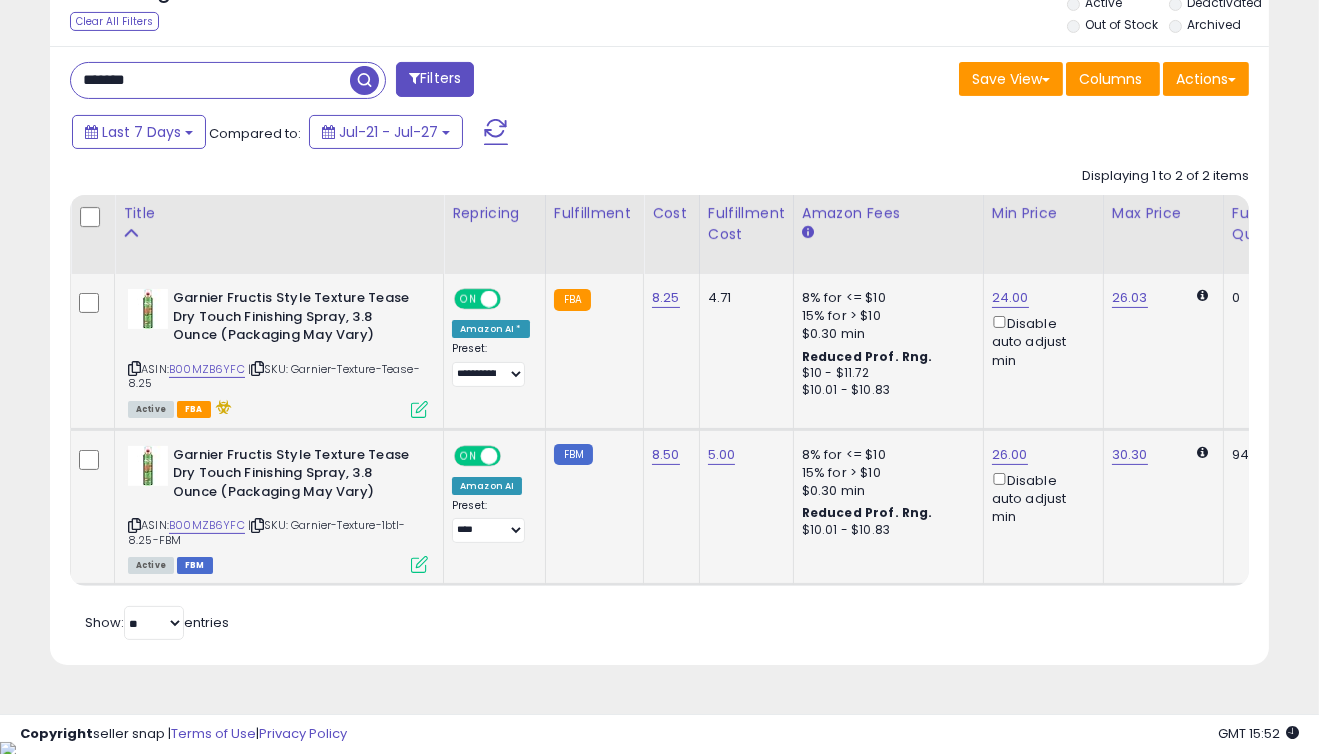 click on "*******" at bounding box center (210, 80) 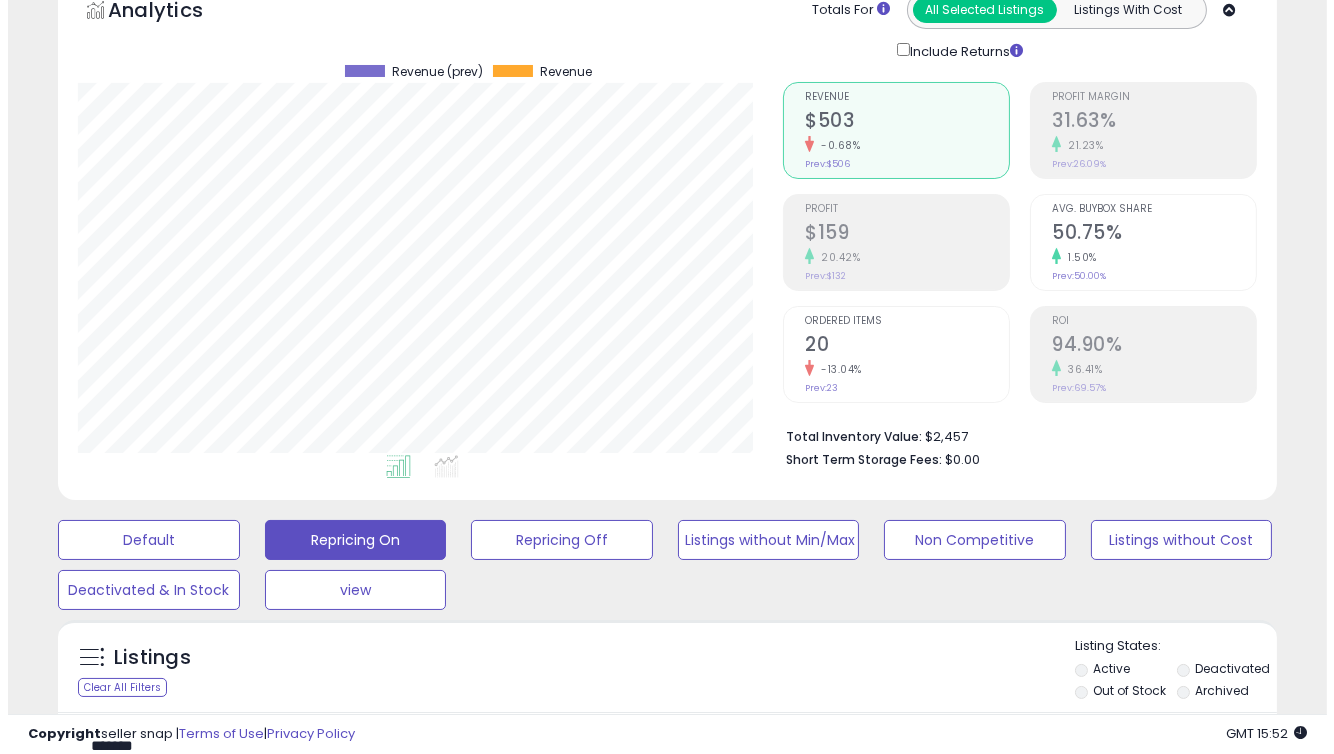 scroll, scrollTop: 443, scrollLeft: 0, axis: vertical 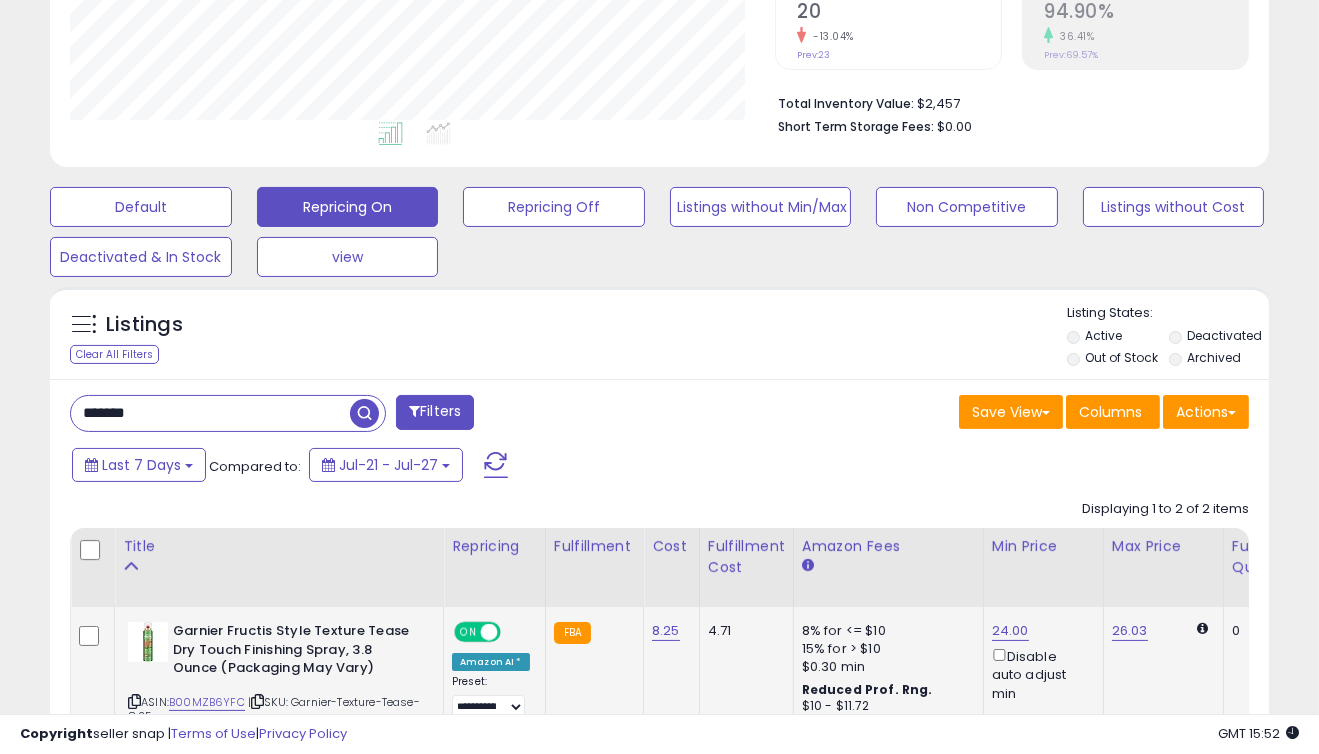 drag, startPoint x: 208, startPoint y: 409, endPoint x: 0, endPoint y: 322, distance: 225.46175 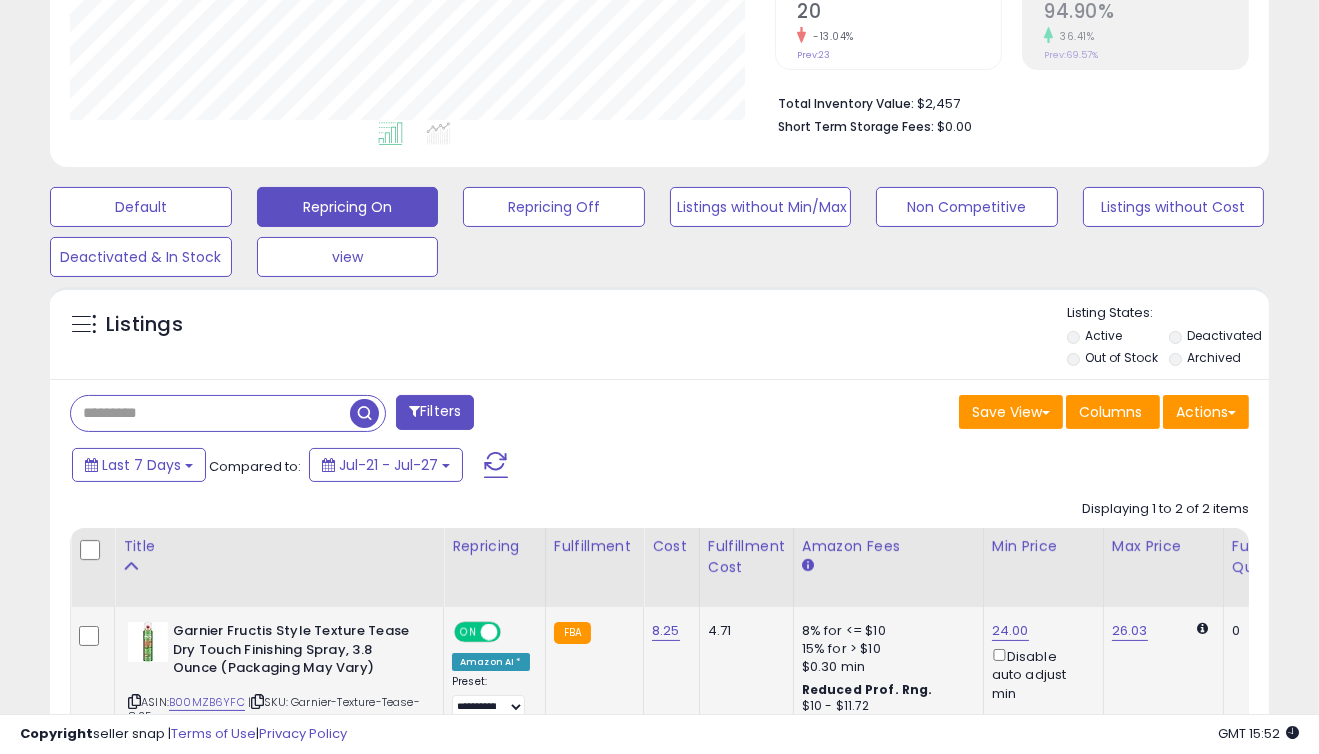 type 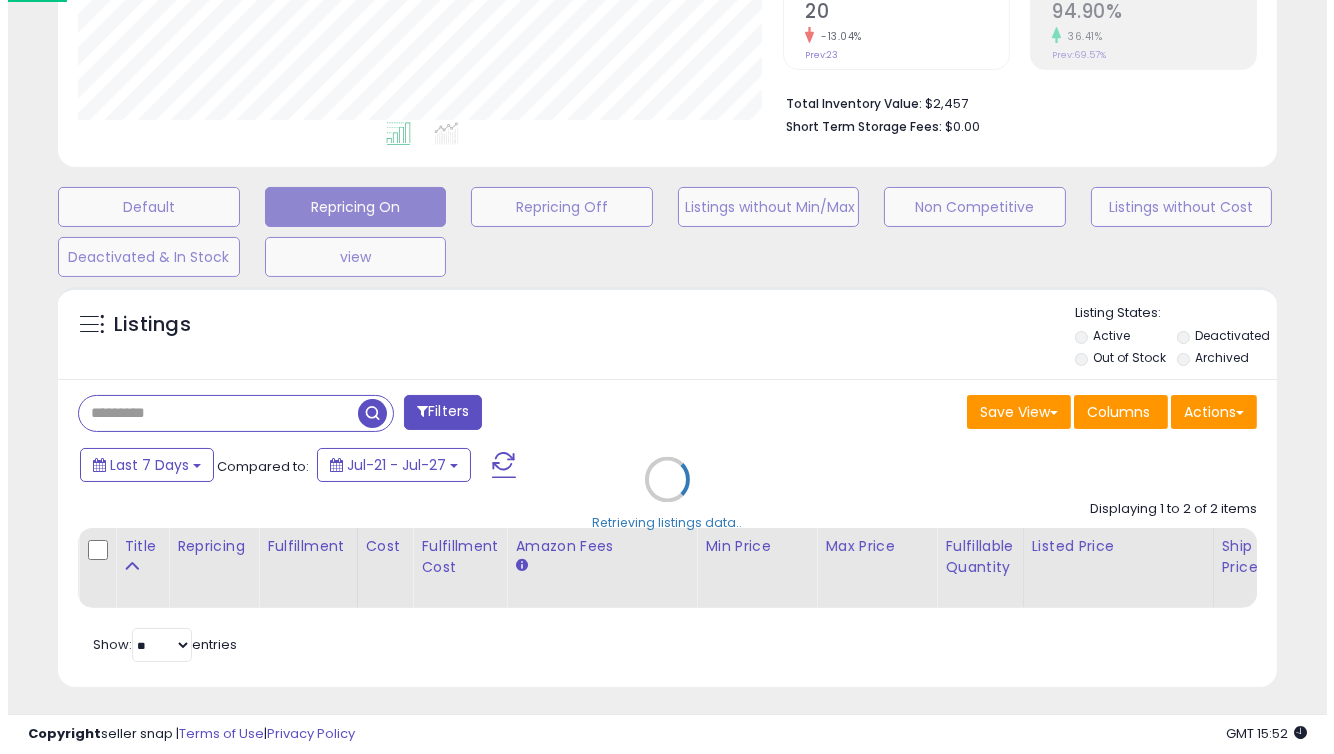scroll, scrollTop: 999589, scrollLeft: 999285, axis: both 